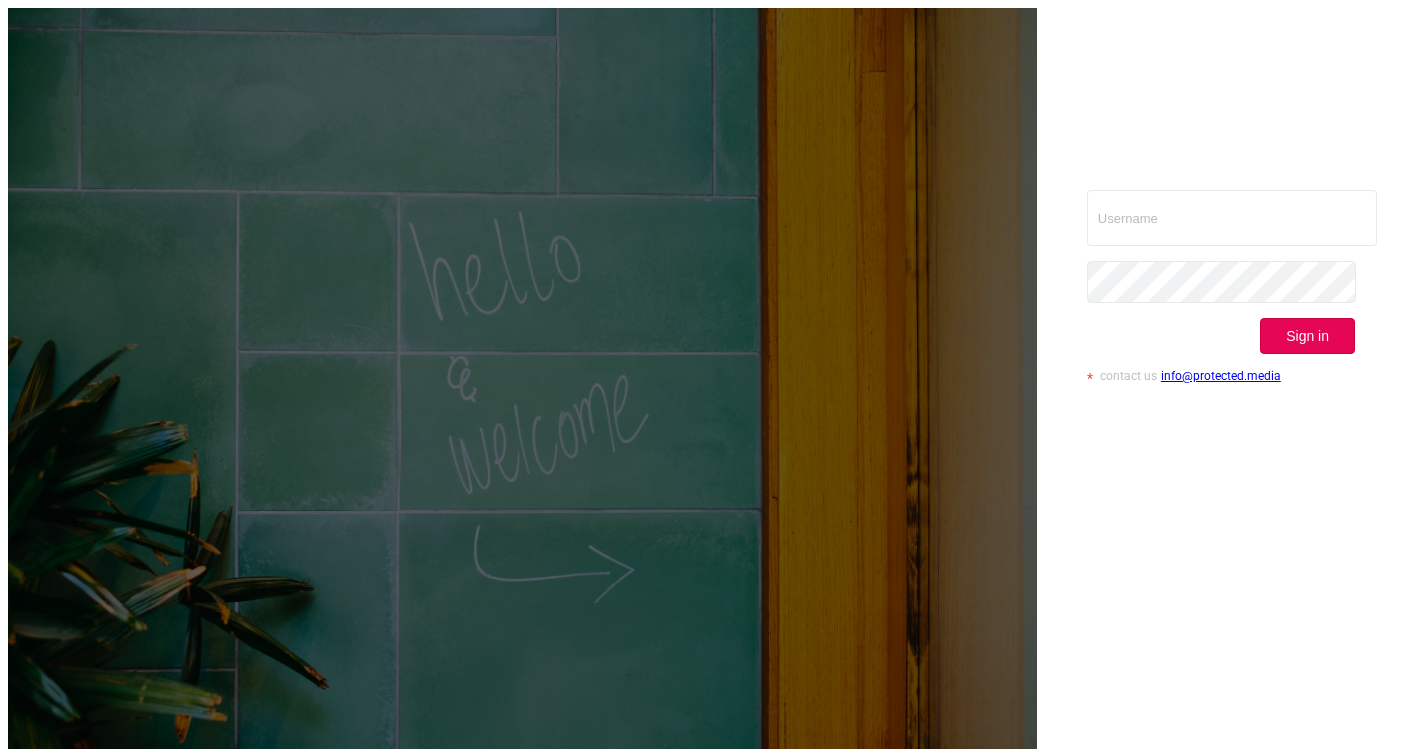 scroll, scrollTop: 0, scrollLeft: 0, axis: both 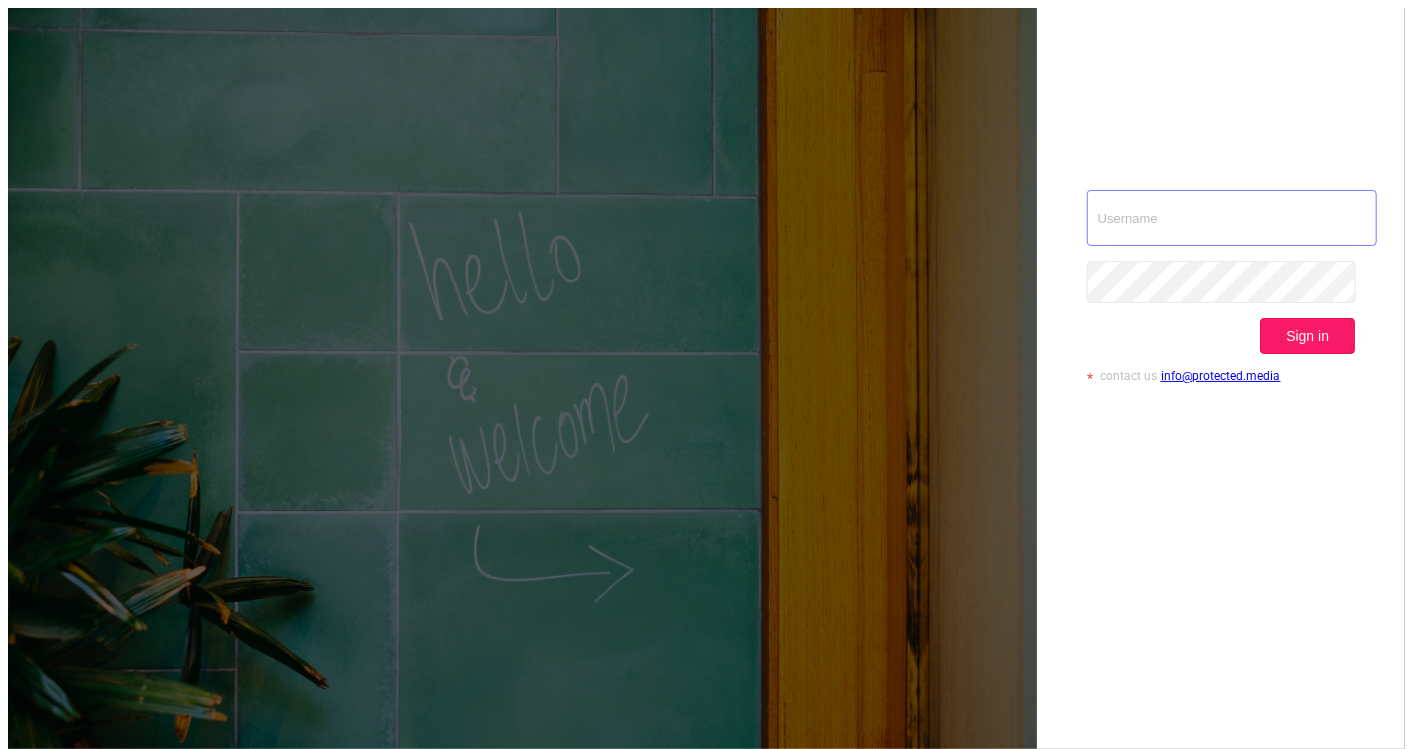 type on "aismatra@[EXAMPLE.COM]" 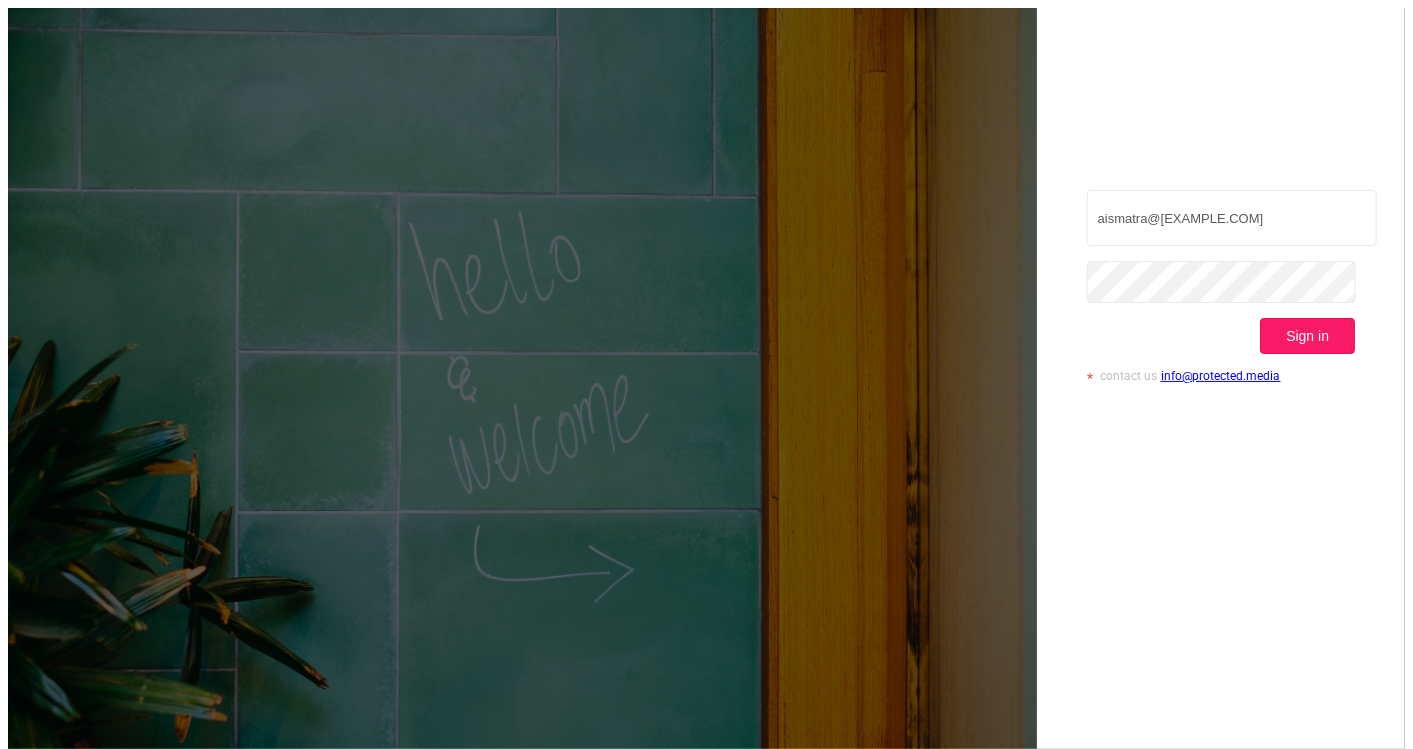 click on "Sign in" at bounding box center (1307, 336) 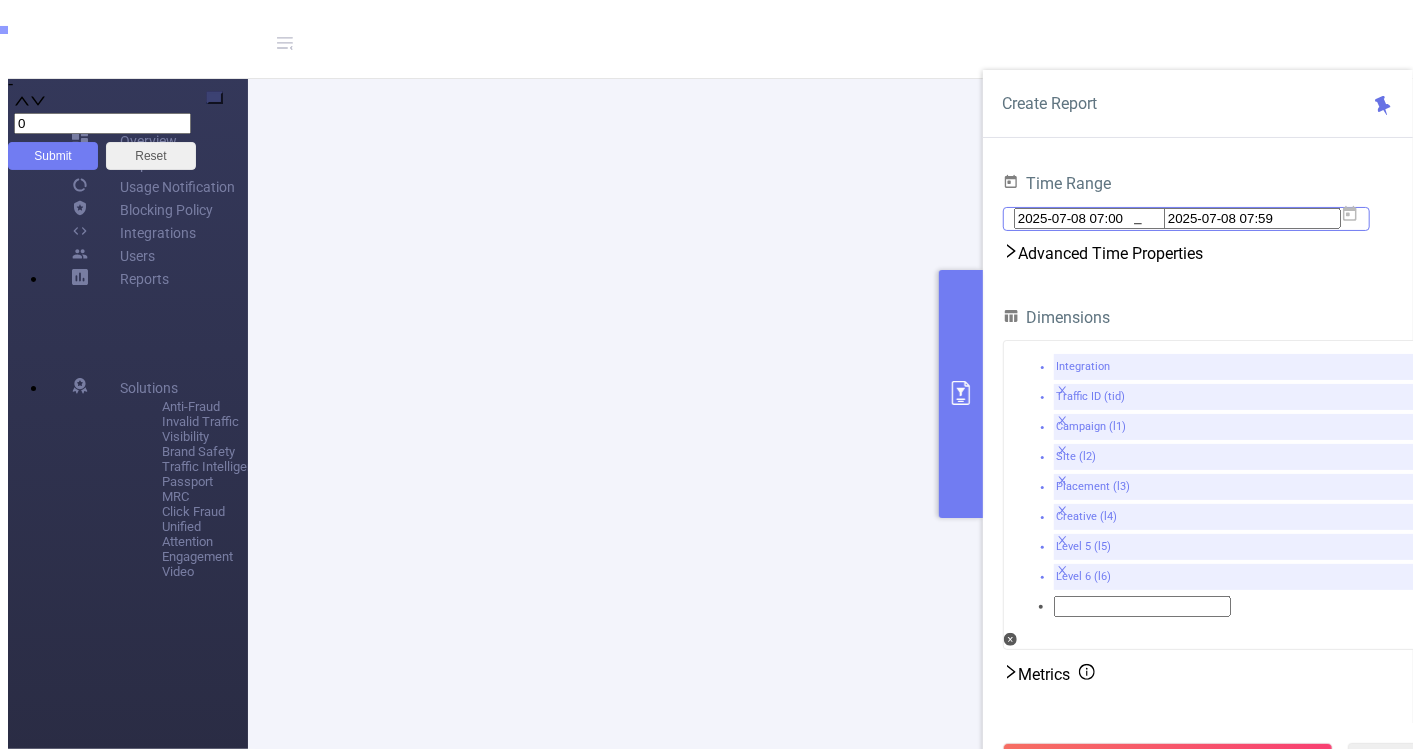 click on "2025-07-08 07:00" at bounding box center [1102, 218] 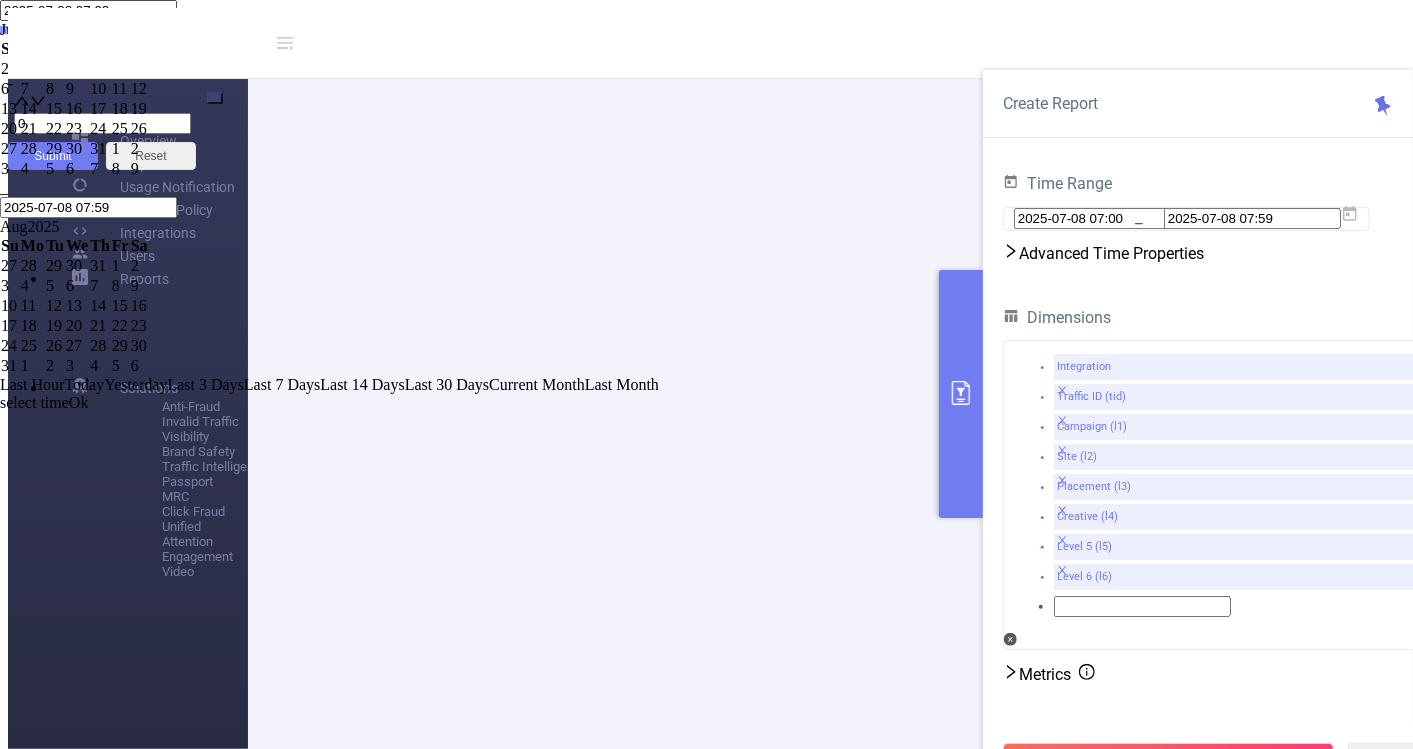 click at bounding box center [0, 29] 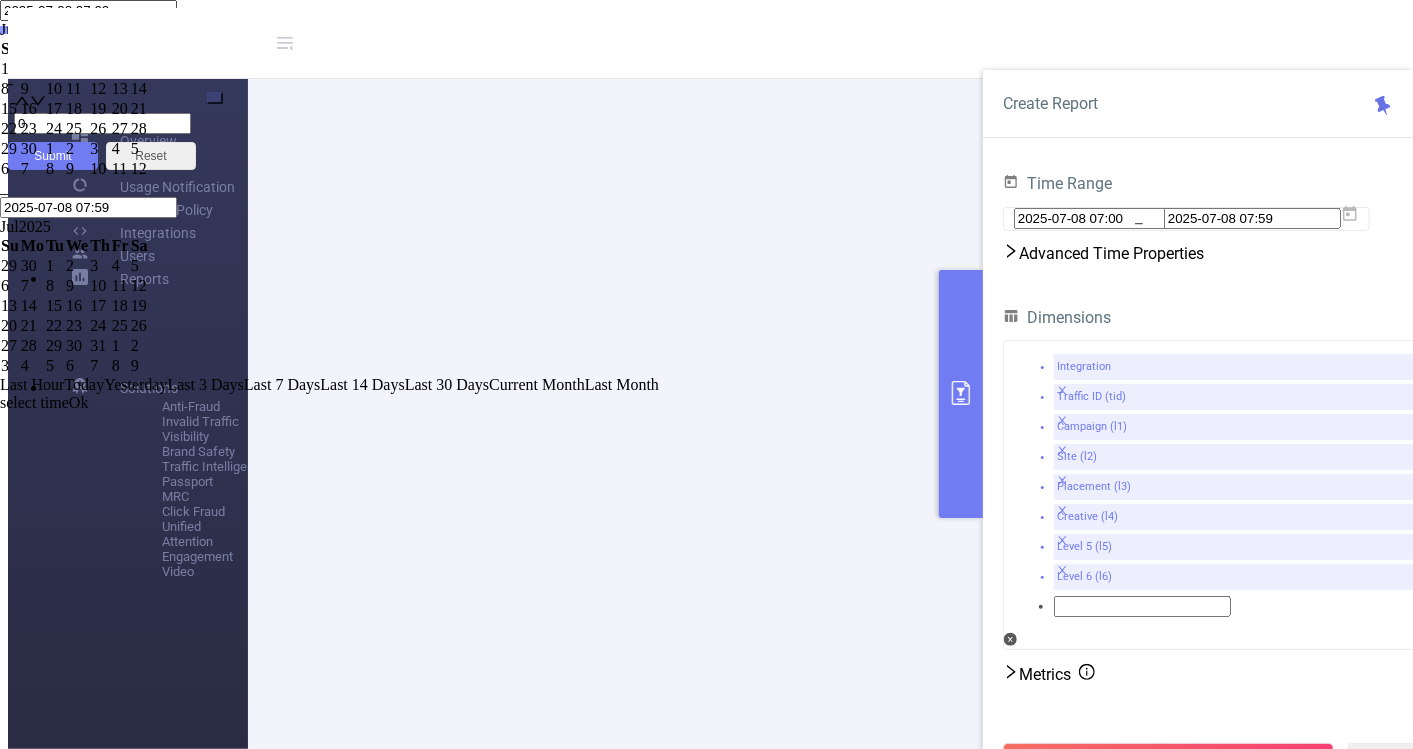 click at bounding box center [0, 29] 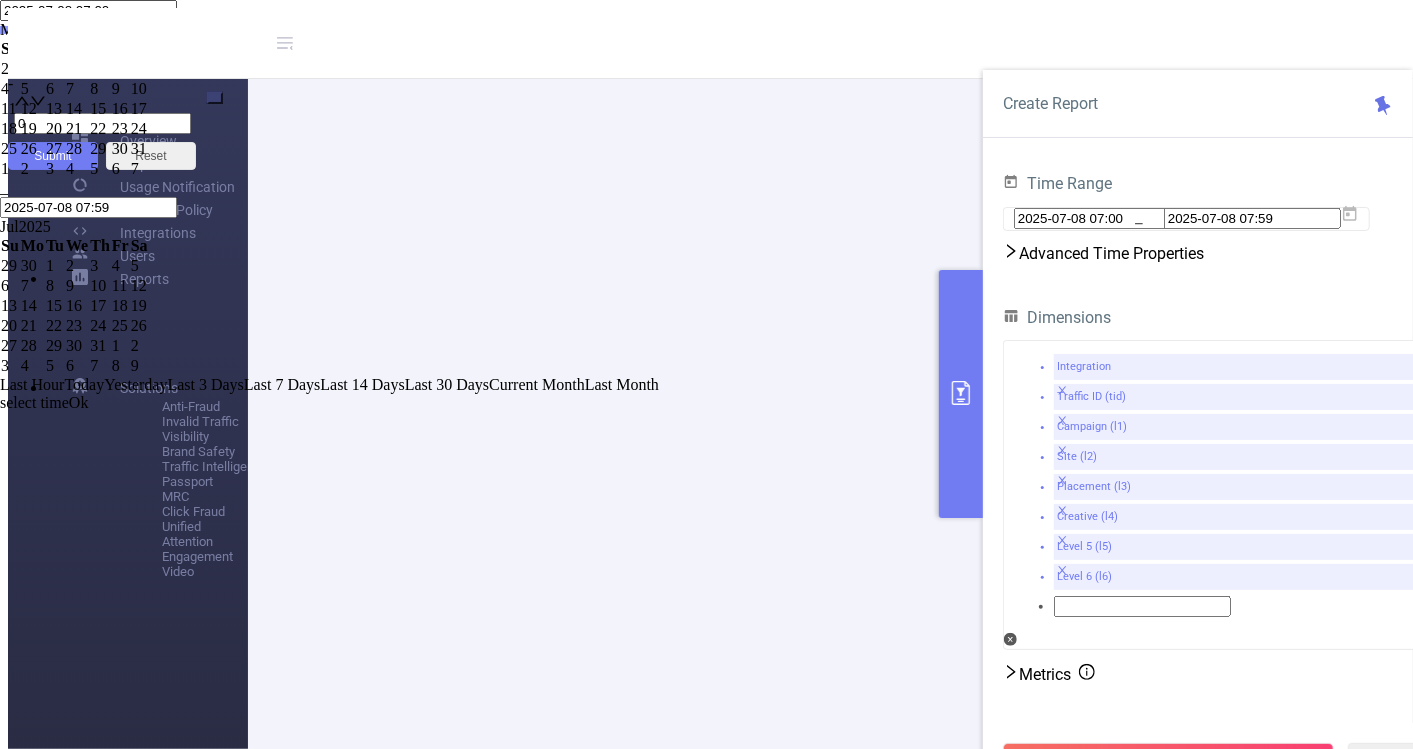 click at bounding box center [0, 29] 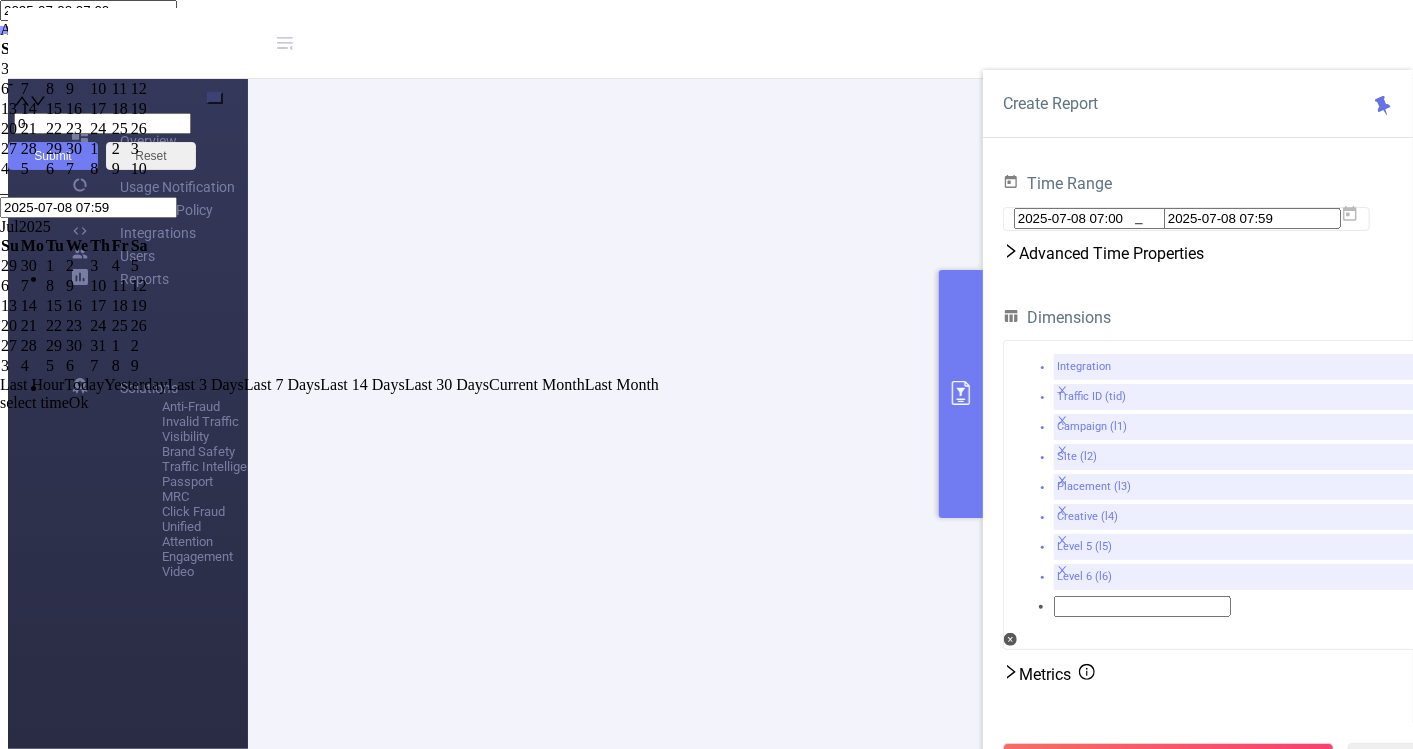 click at bounding box center (0, 29) 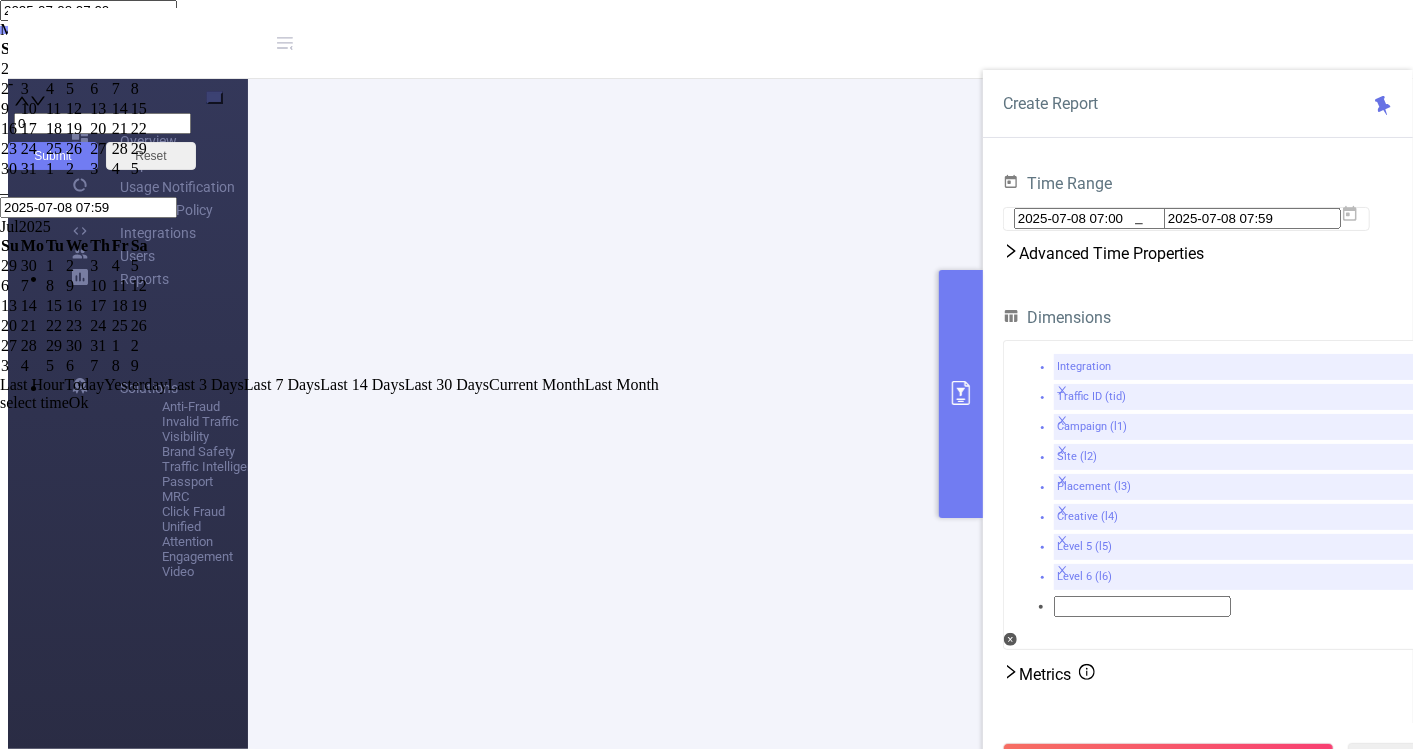 click on "1" at bounding box center (10, 69) 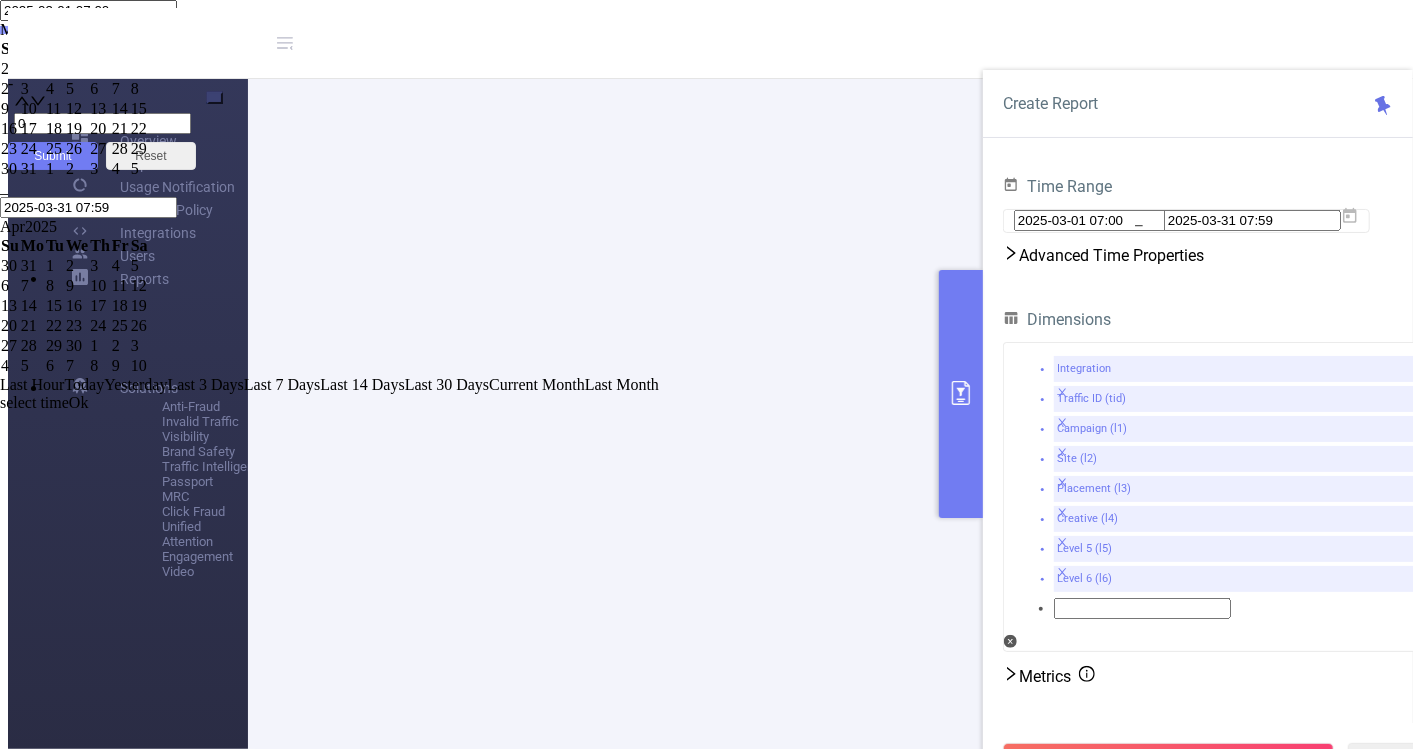 click on "Ok" at bounding box center (79, 402) 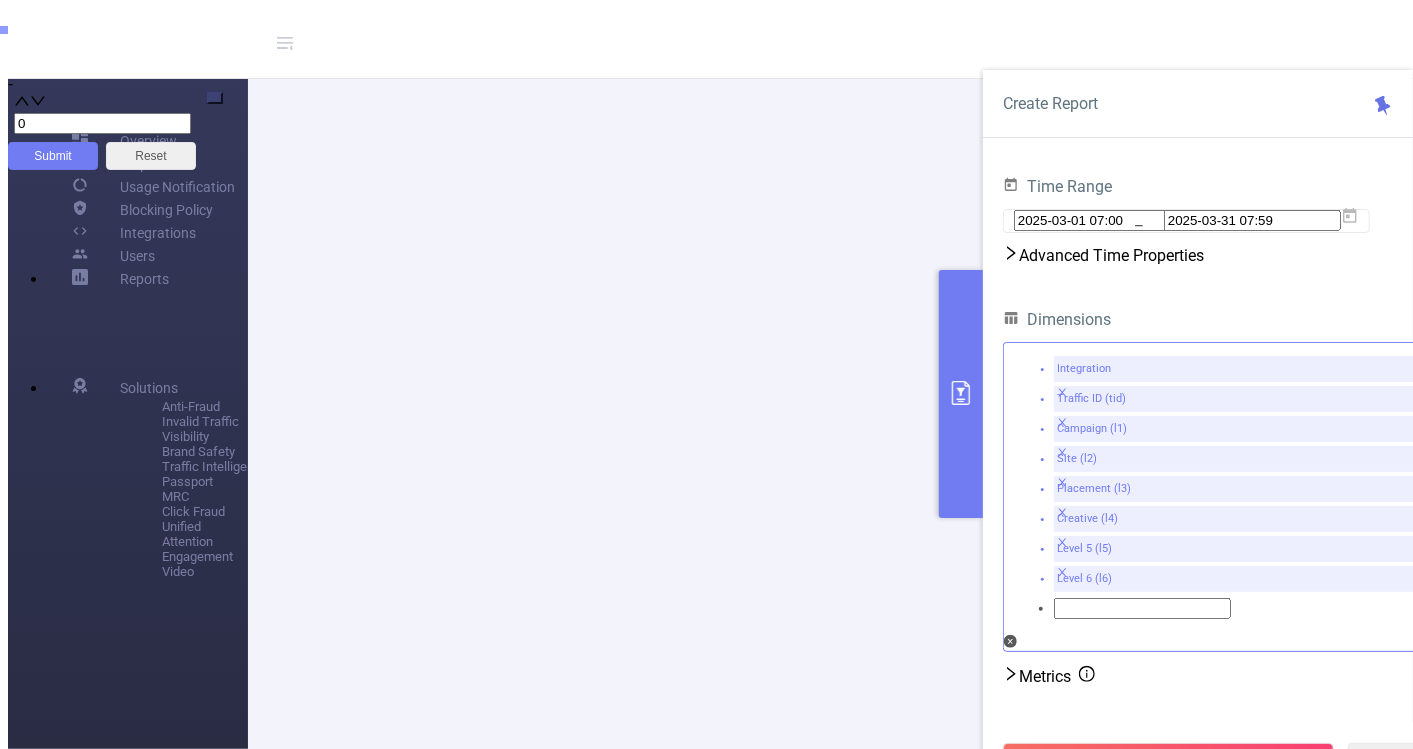 click at bounding box center [1062, 394] 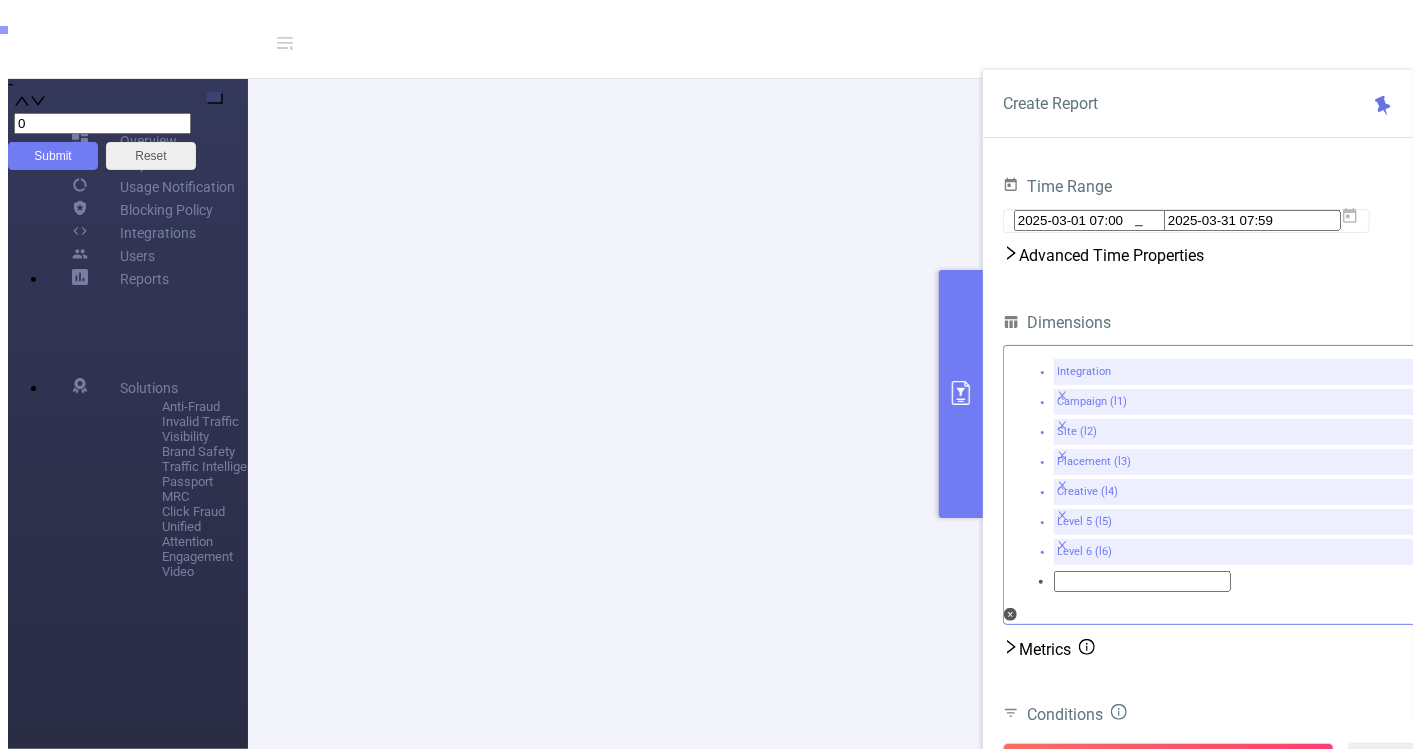 click at bounding box center (1063, 395) 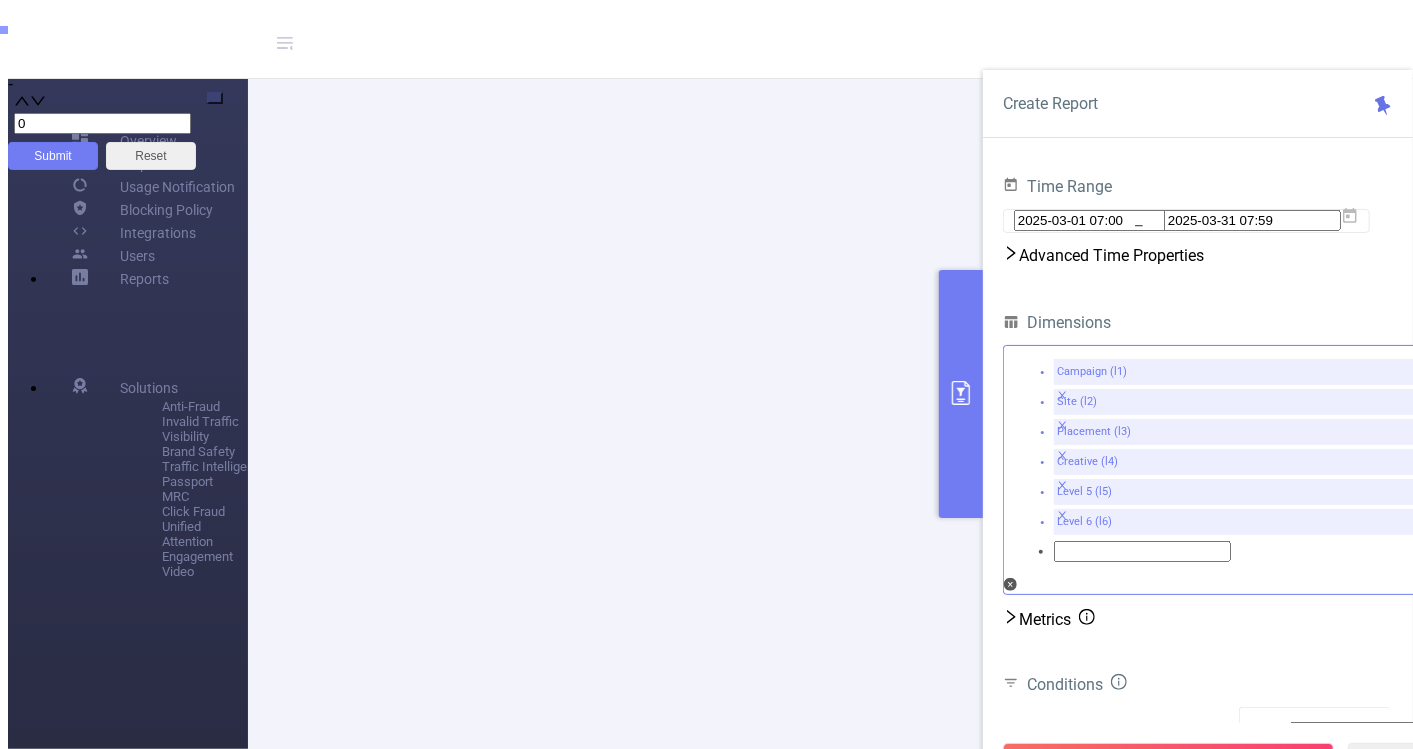 click at bounding box center [1063, 395] 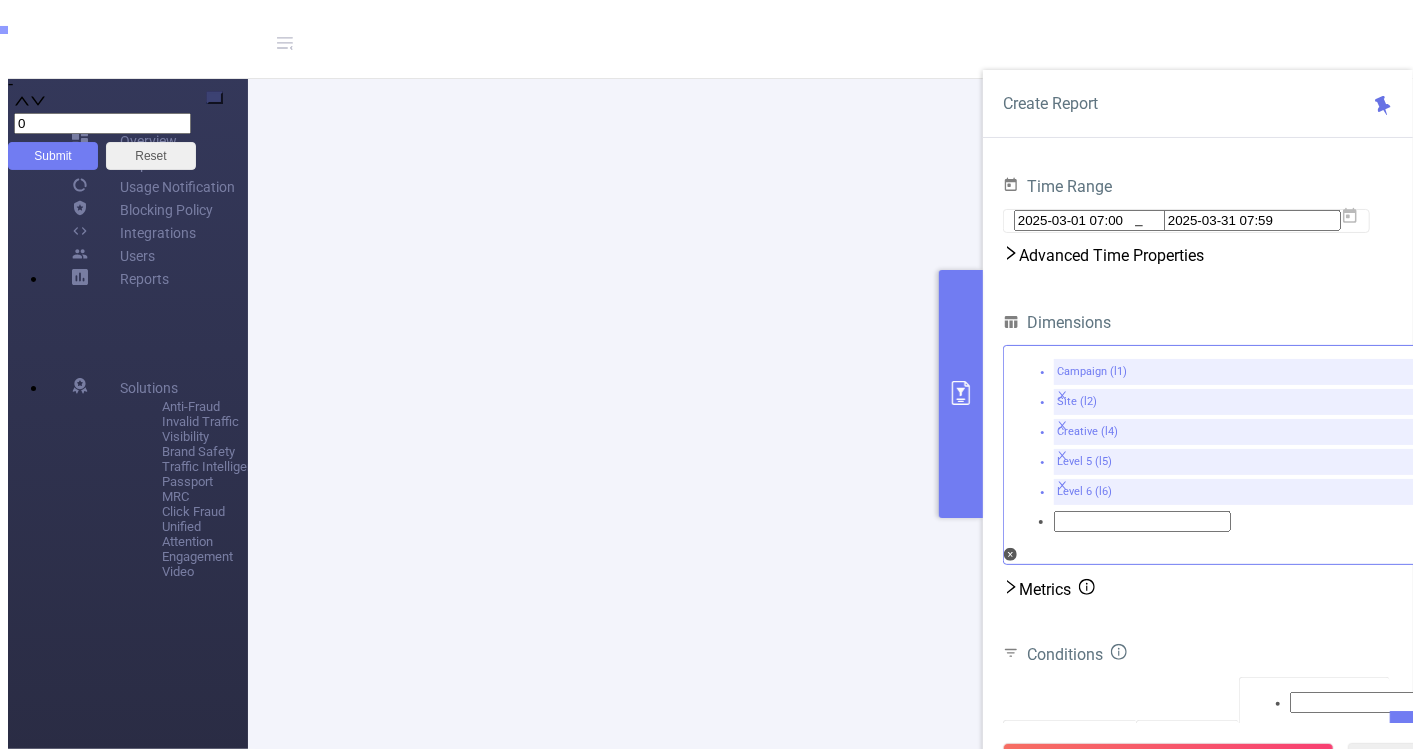 click at bounding box center (1062, 395) 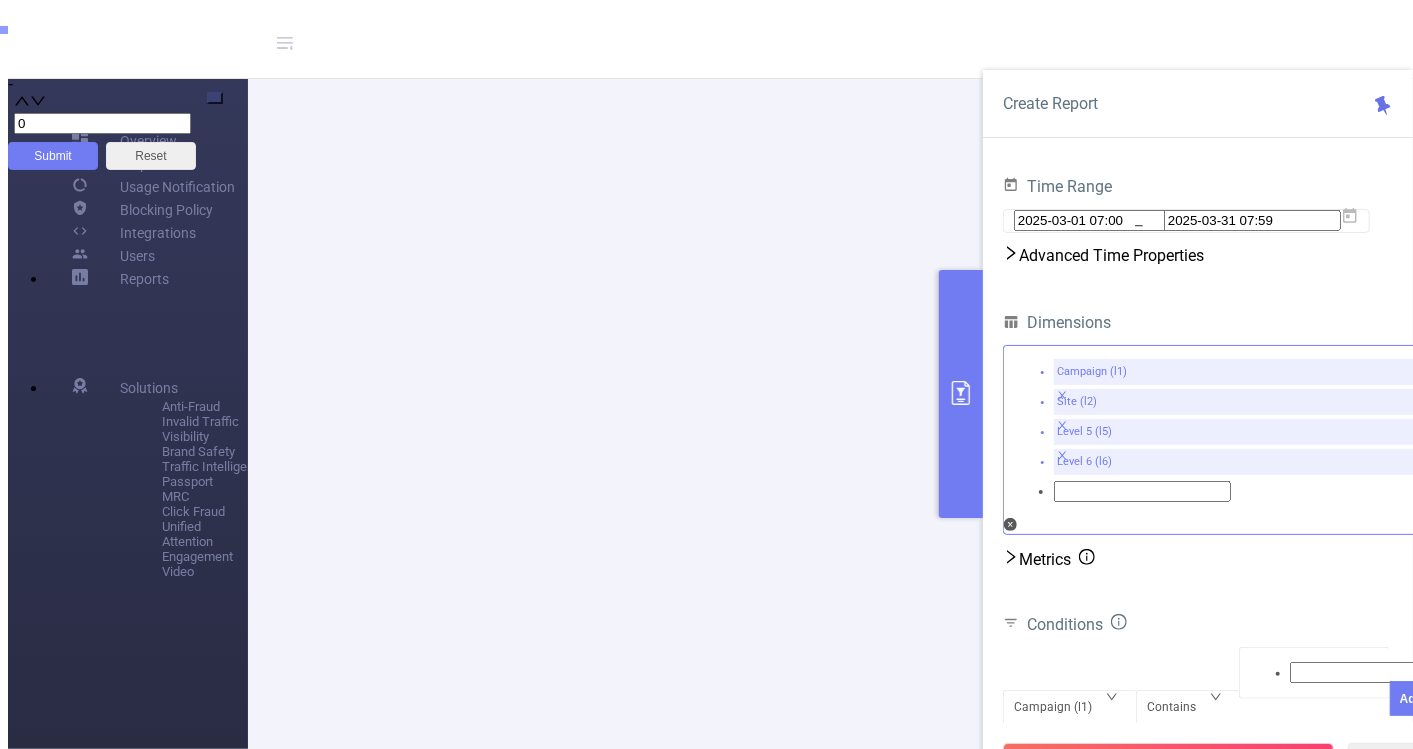 click at bounding box center [1063, 395] 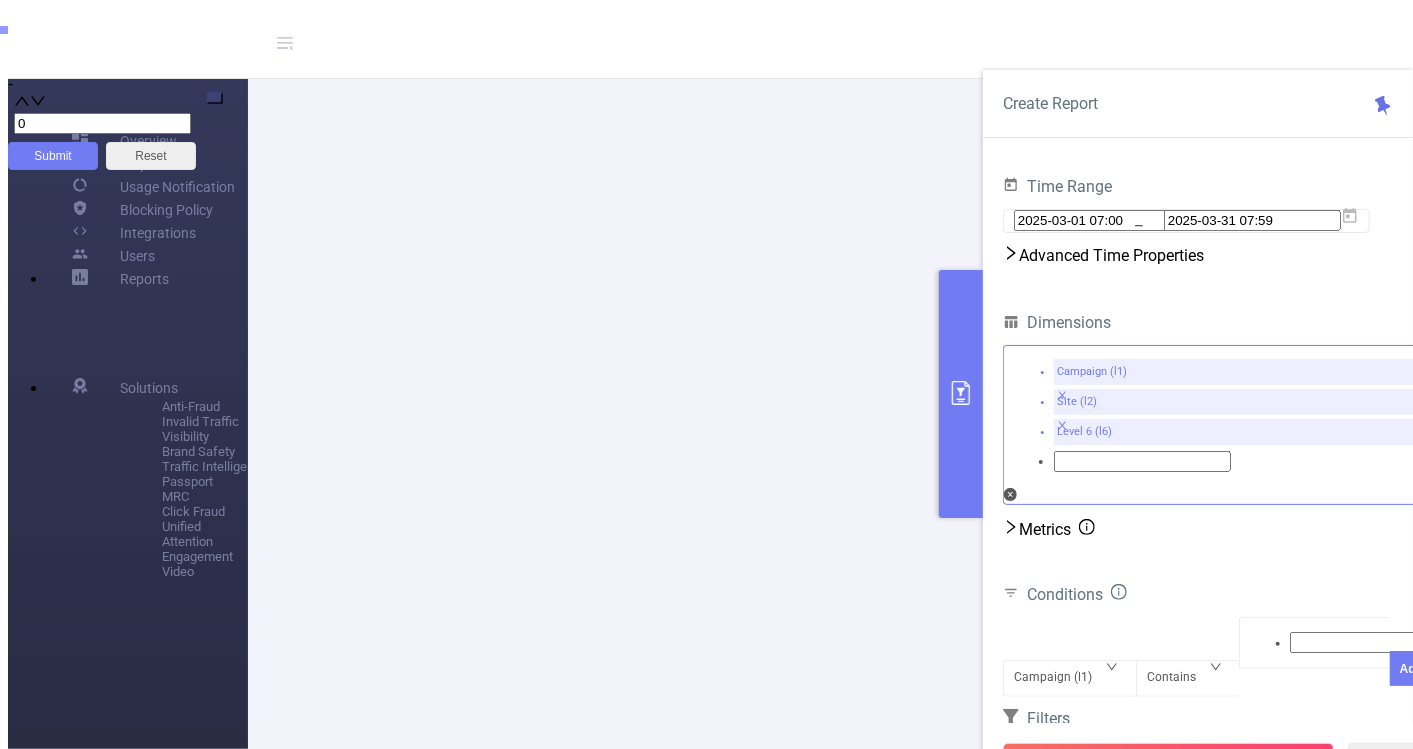 click at bounding box center [1063, 395] 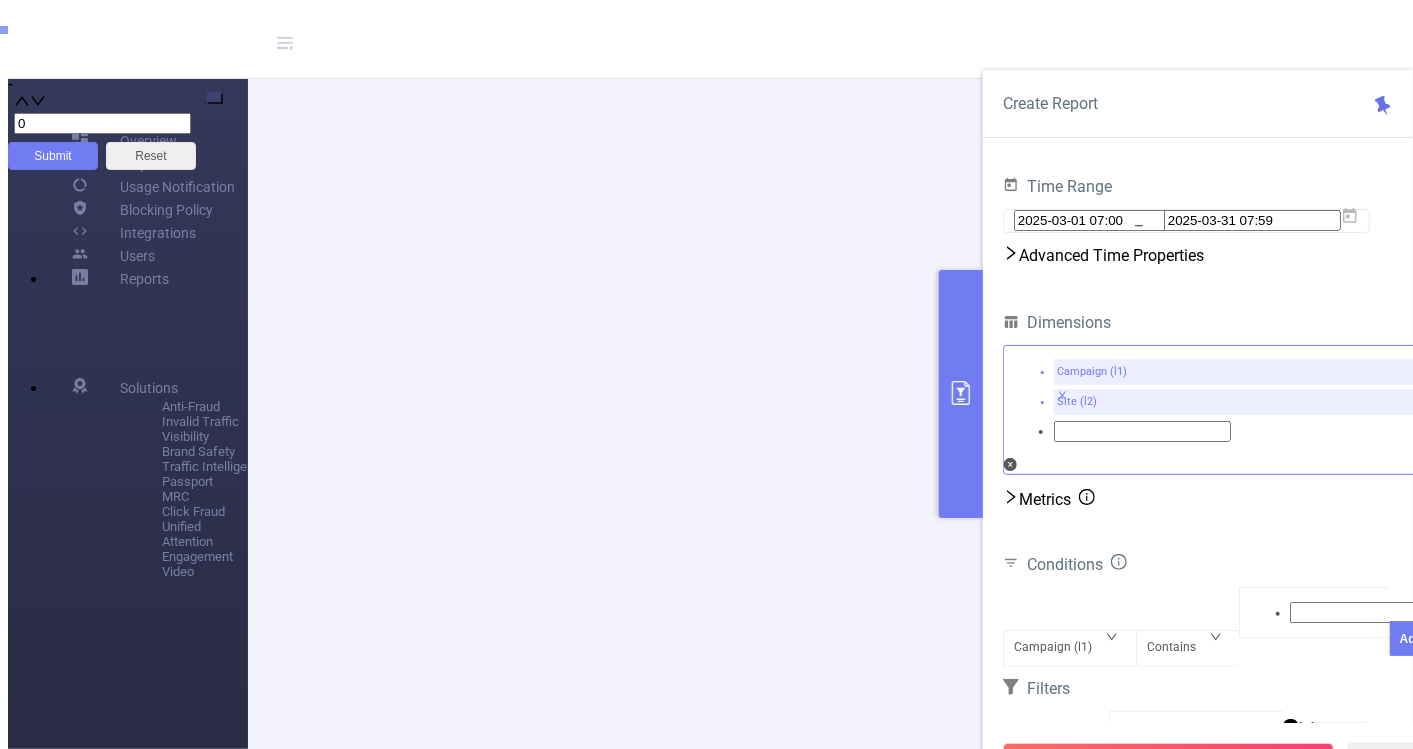 click at bounding box center [1062, 395] 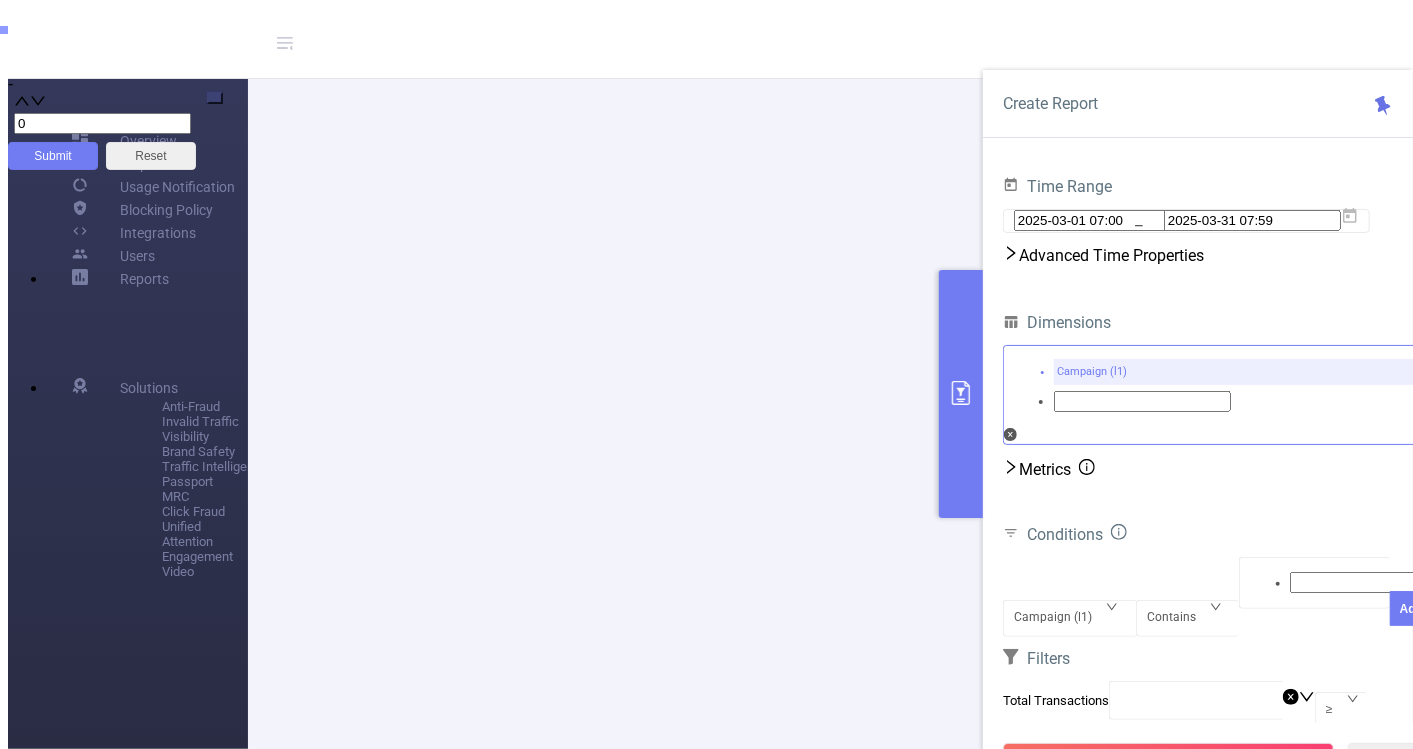 click at bounding box center (1011, 253) 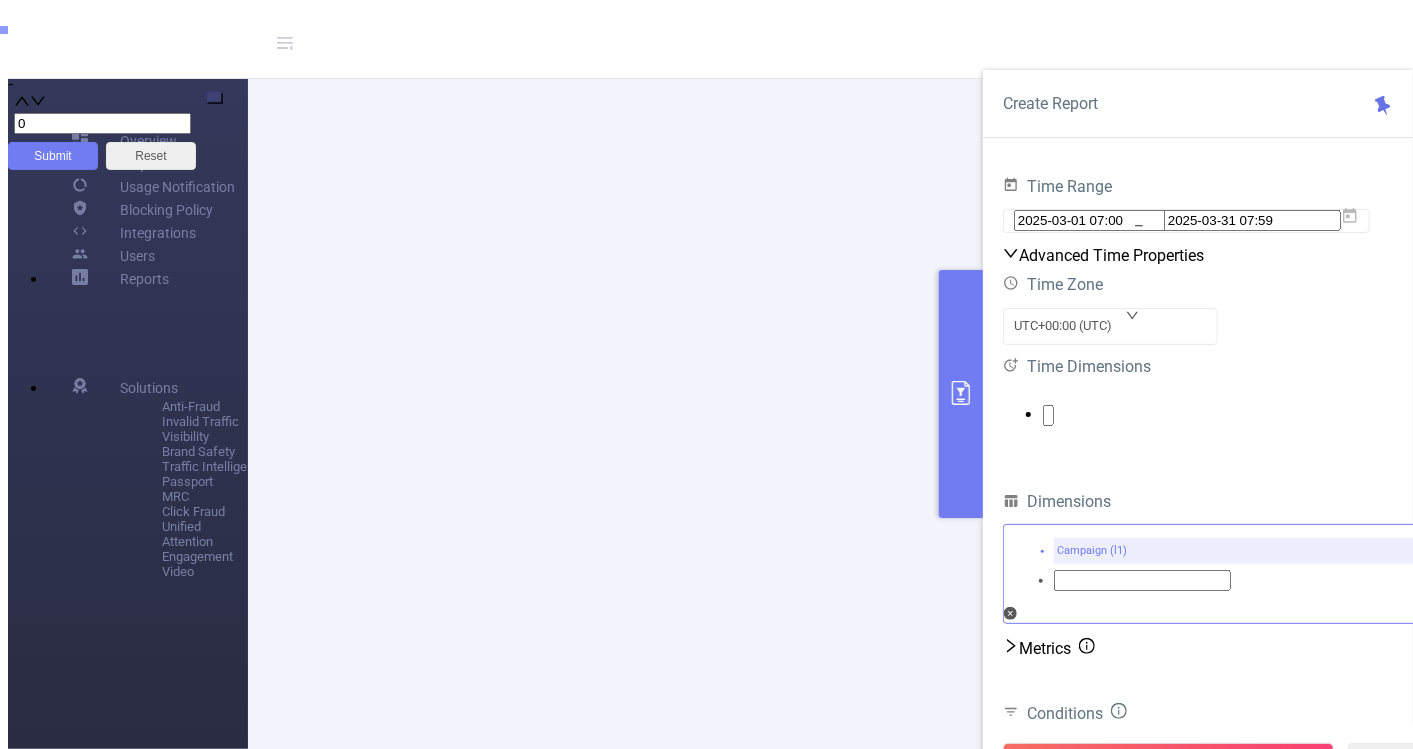 click at bounding box center [1218, 415] 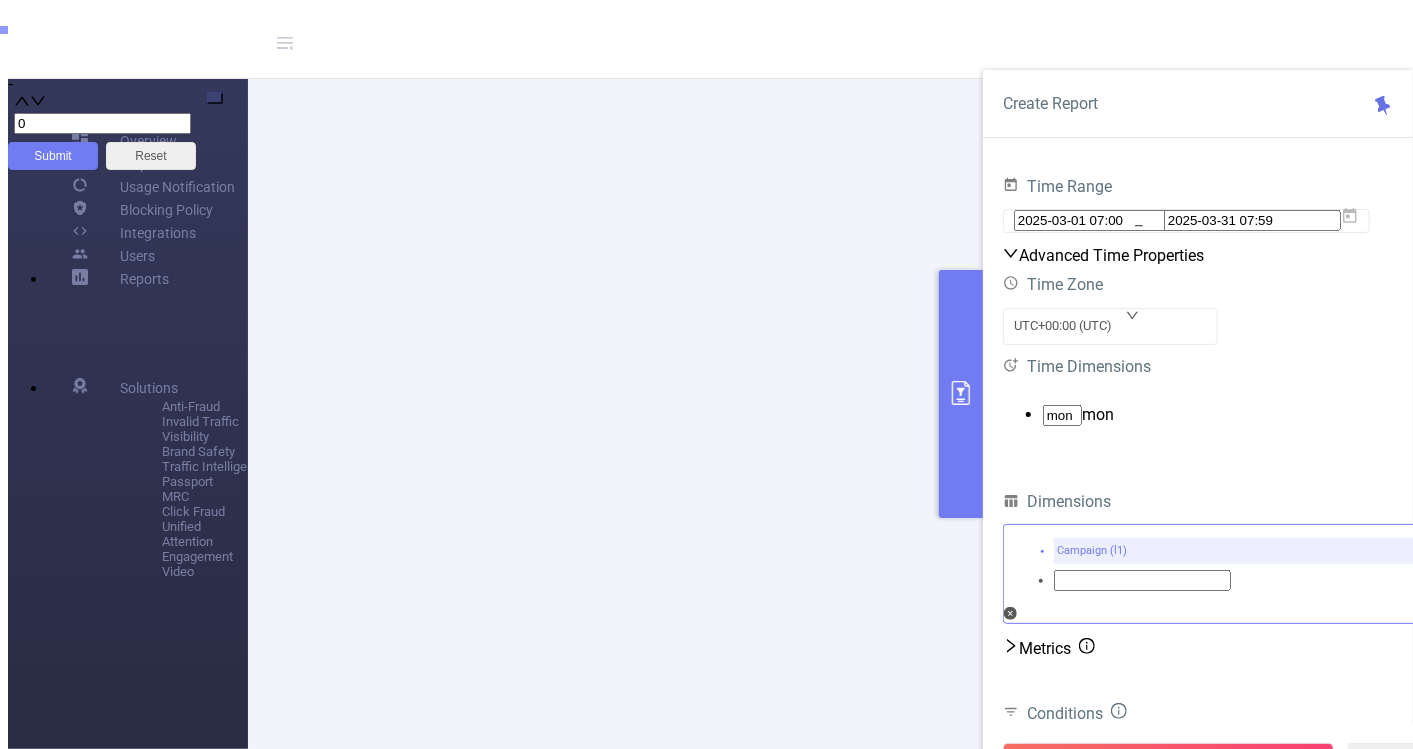 type on "mon" 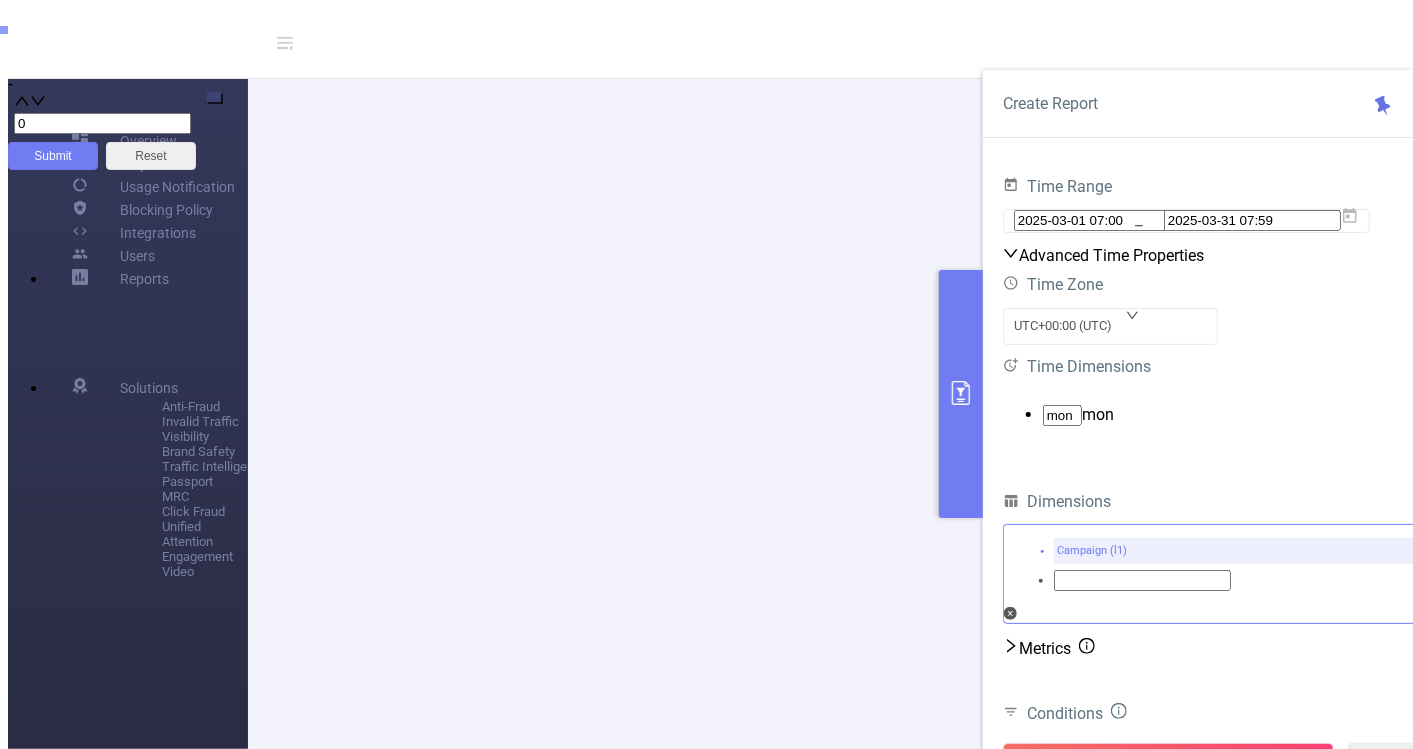 click on "Month  (Example:  07 )" at bounding box center (746, 45) 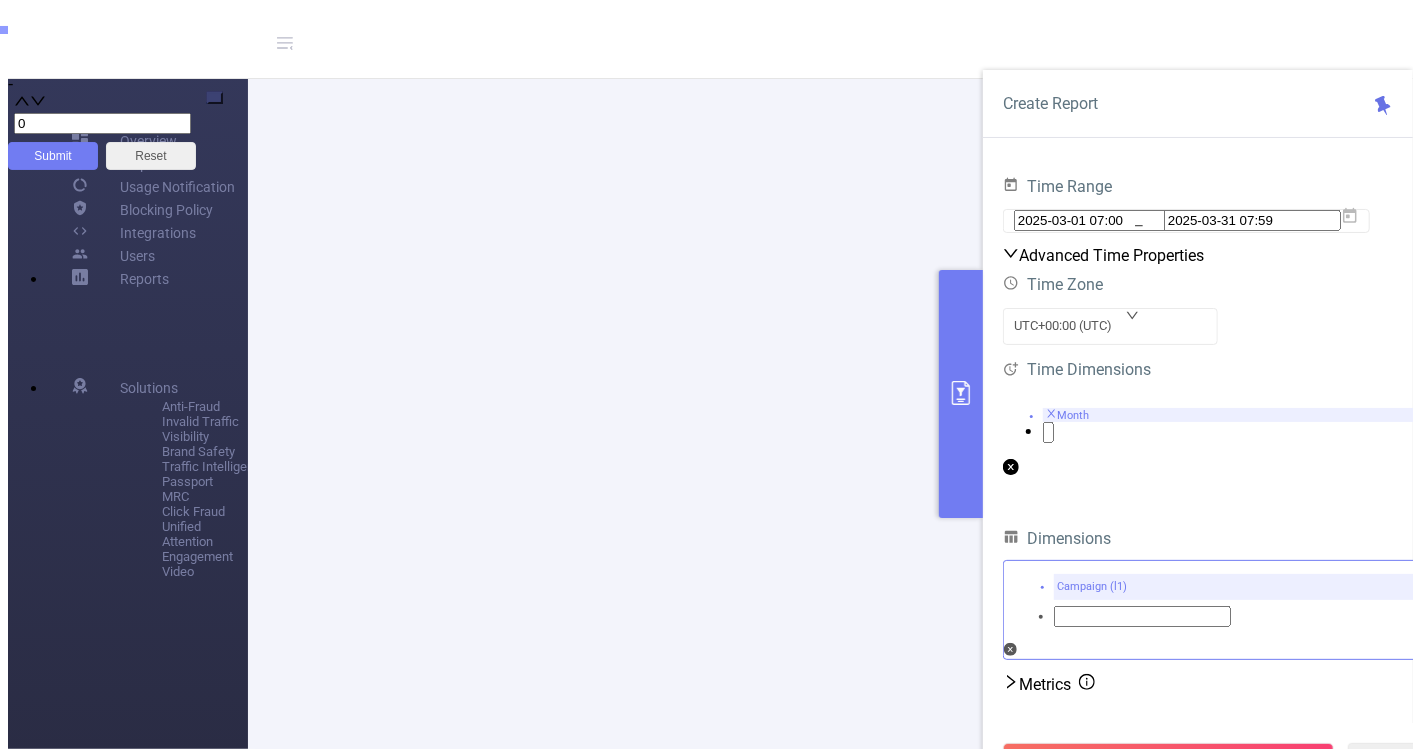 click at bounding box center [1011, 253] 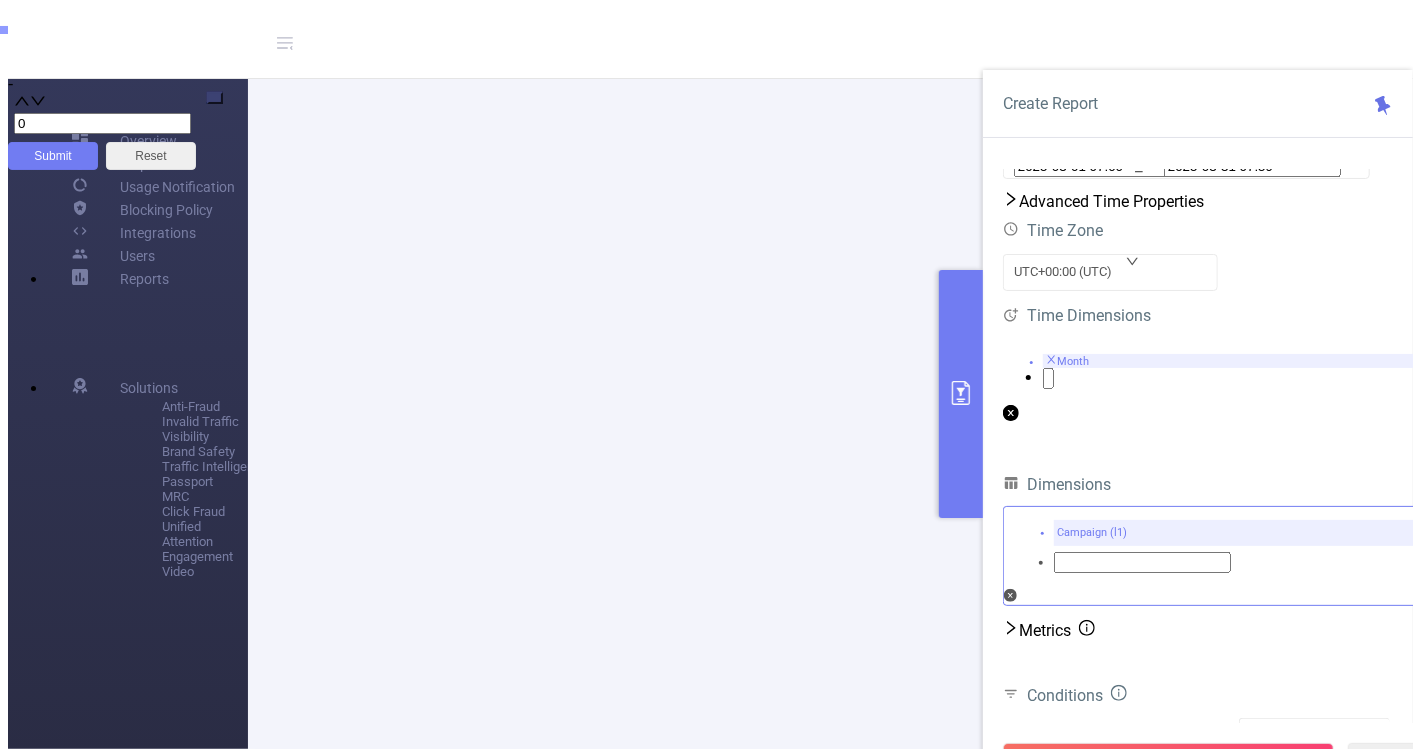 click at bounding box center (1011, 199) 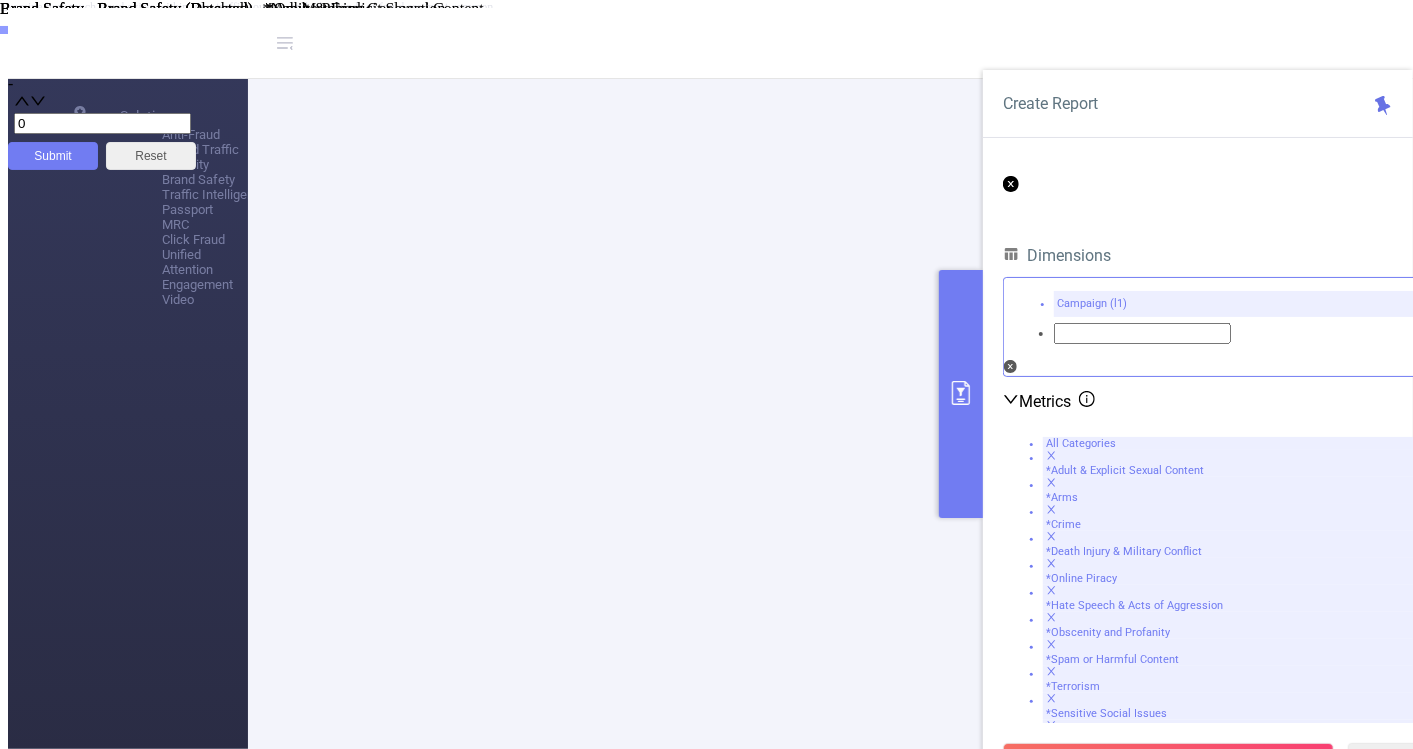 click at bounding box center (1051, 455) 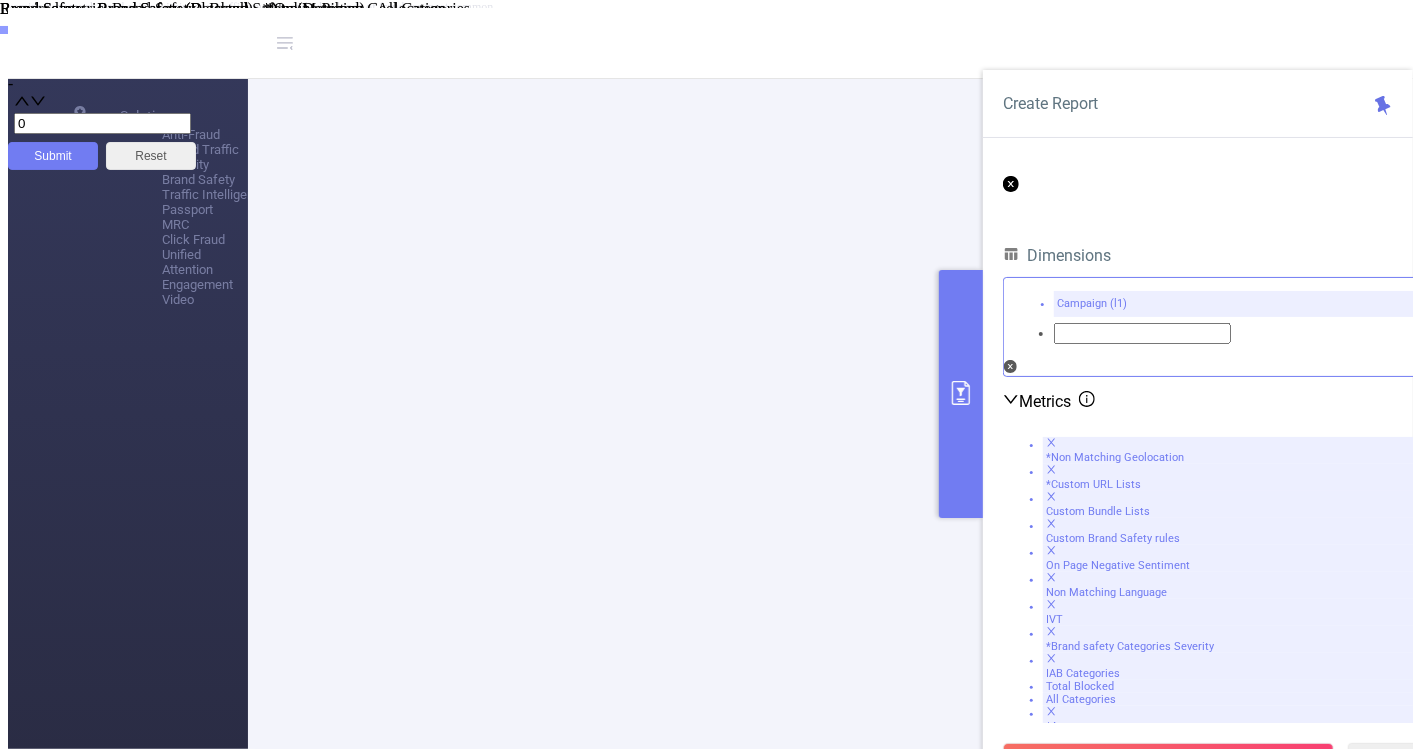click on "Pre-Blocking Insights" at bounding box center (1238, 1076) 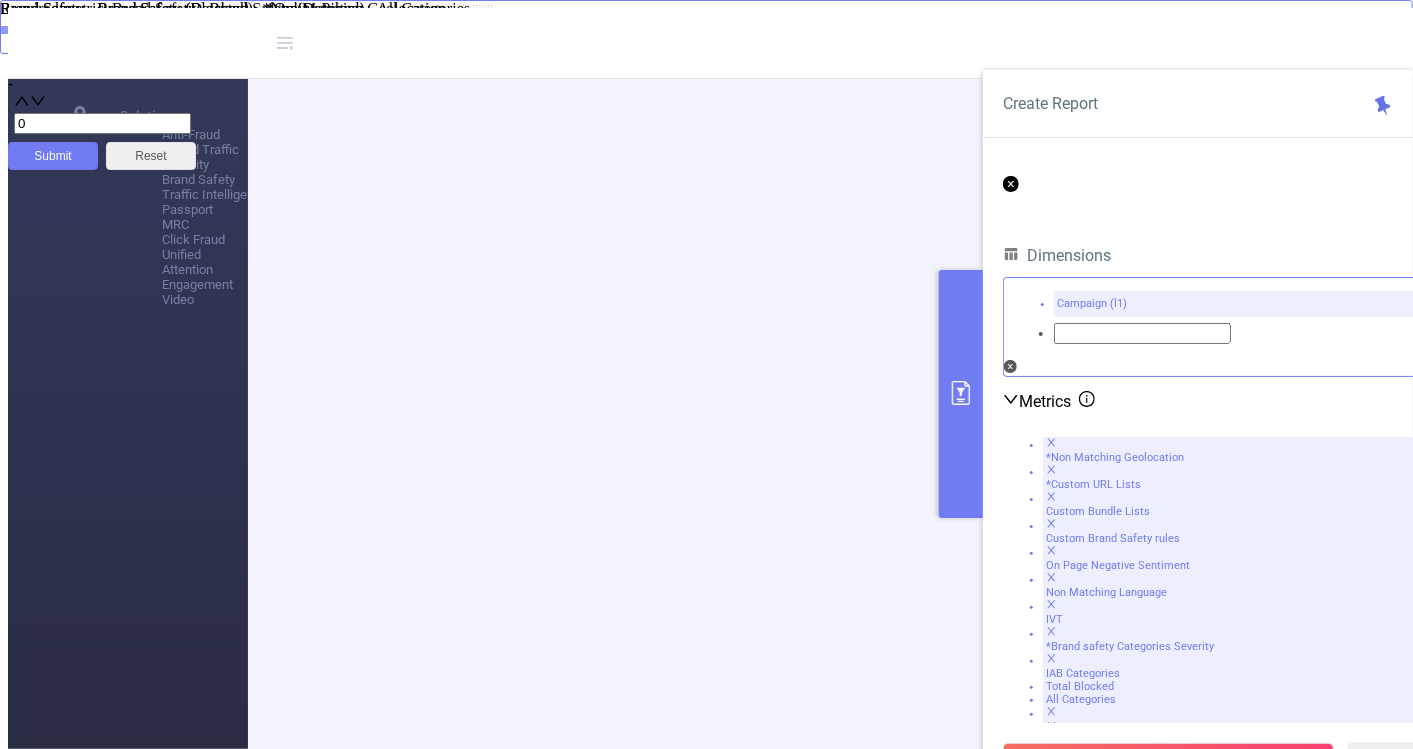 click at bounding box center (1051, 442) 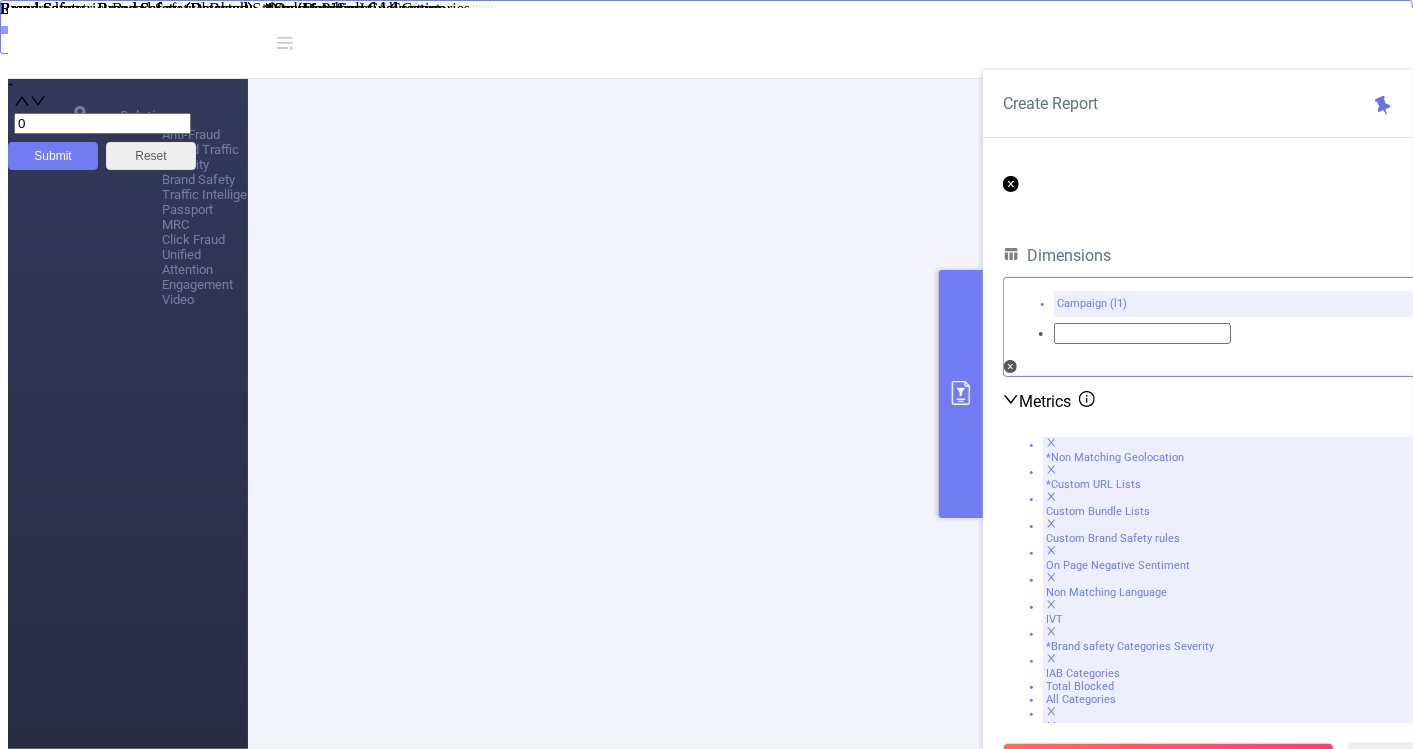 click at bounding box center [1052, 442] 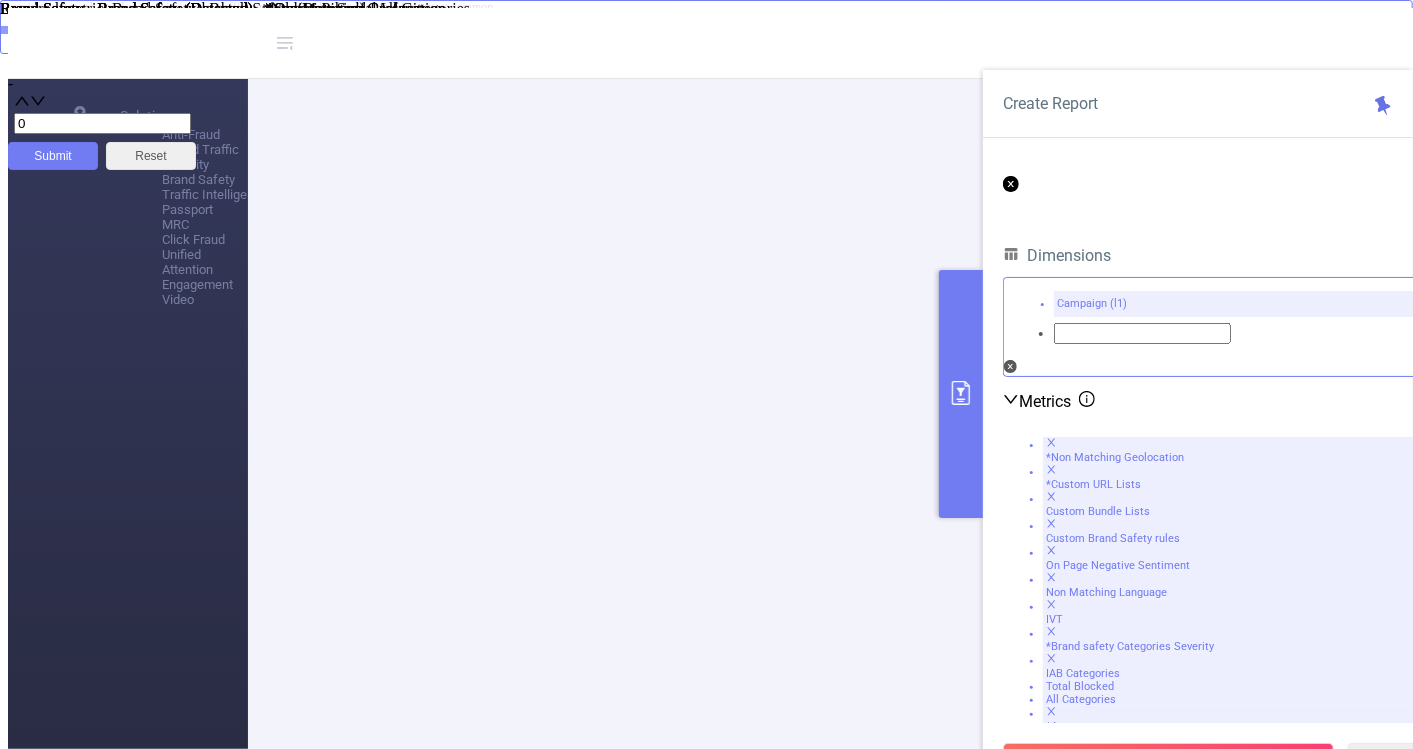 click at bounding box center [1051, 442] 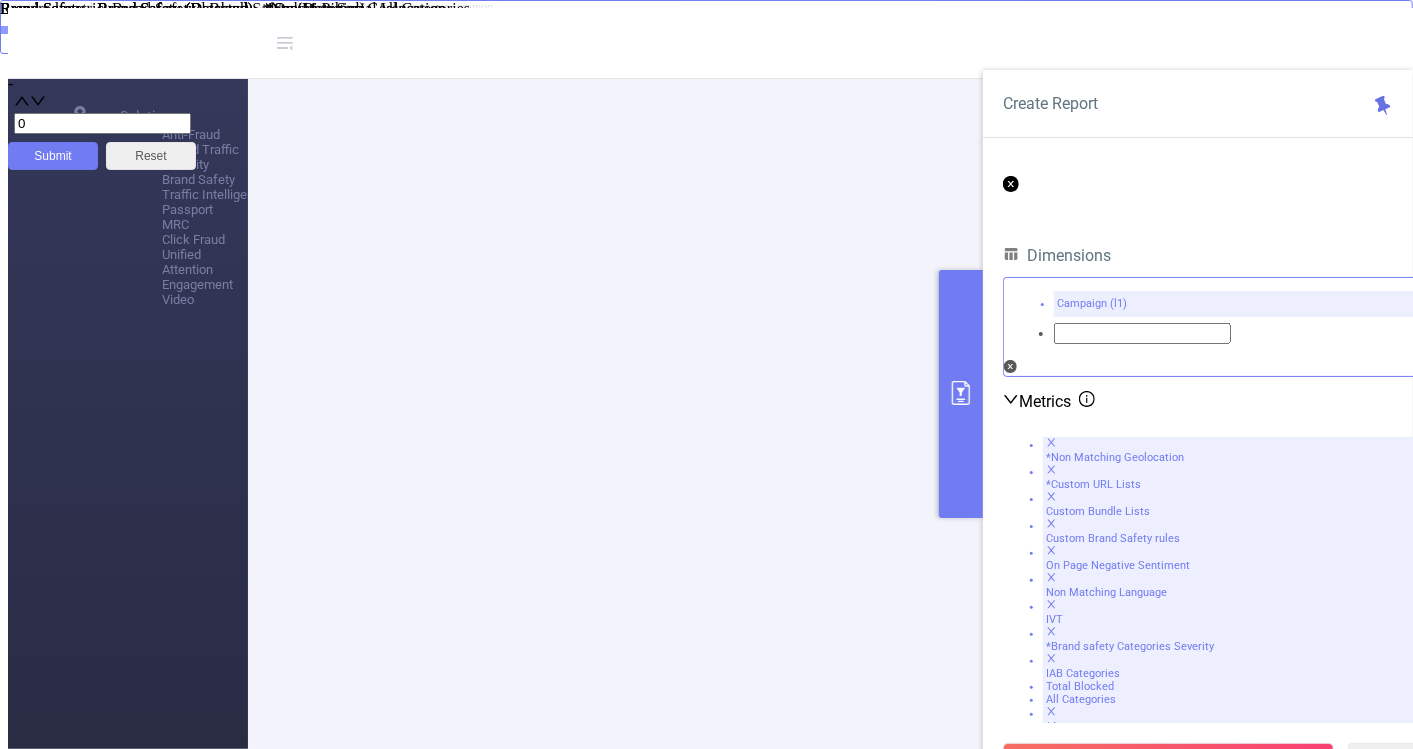 click at bounding box center [1051, 442] 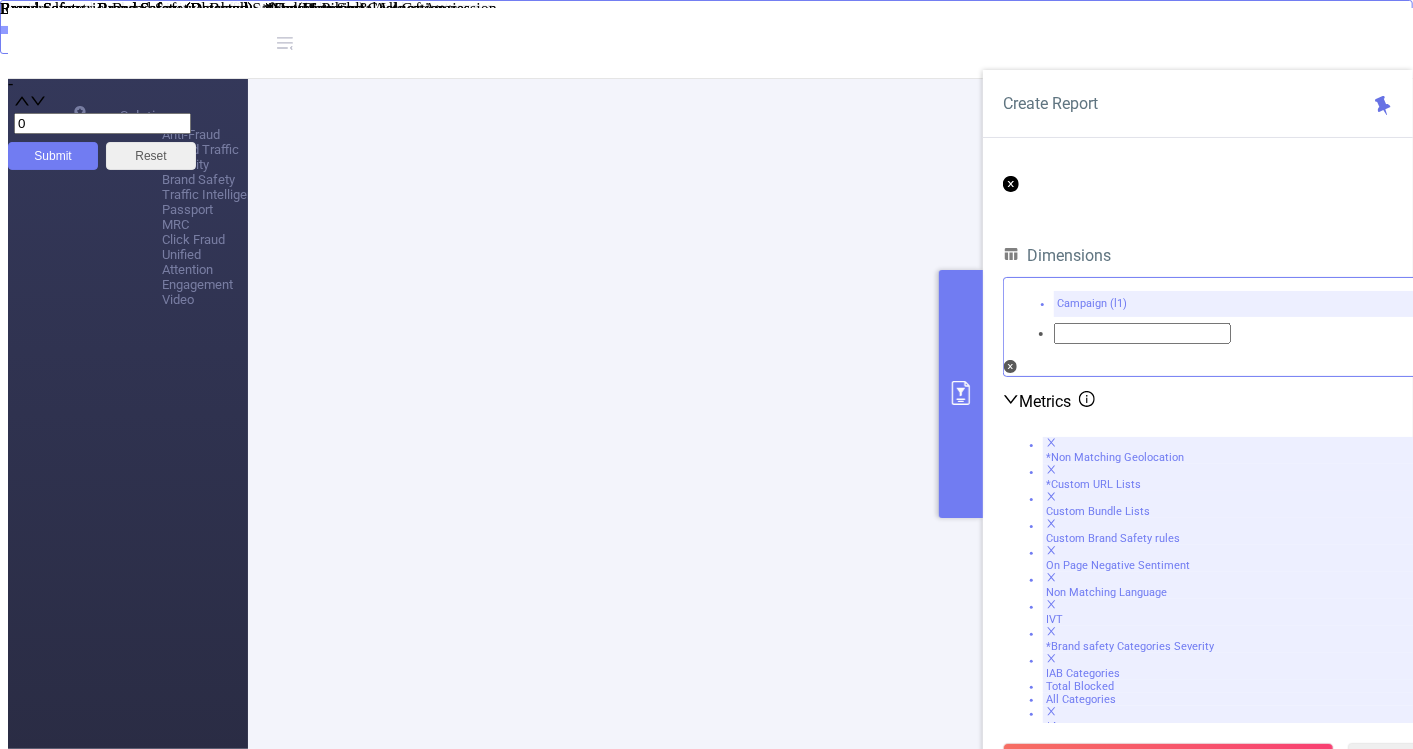 click at bounding box center (1051, 442) 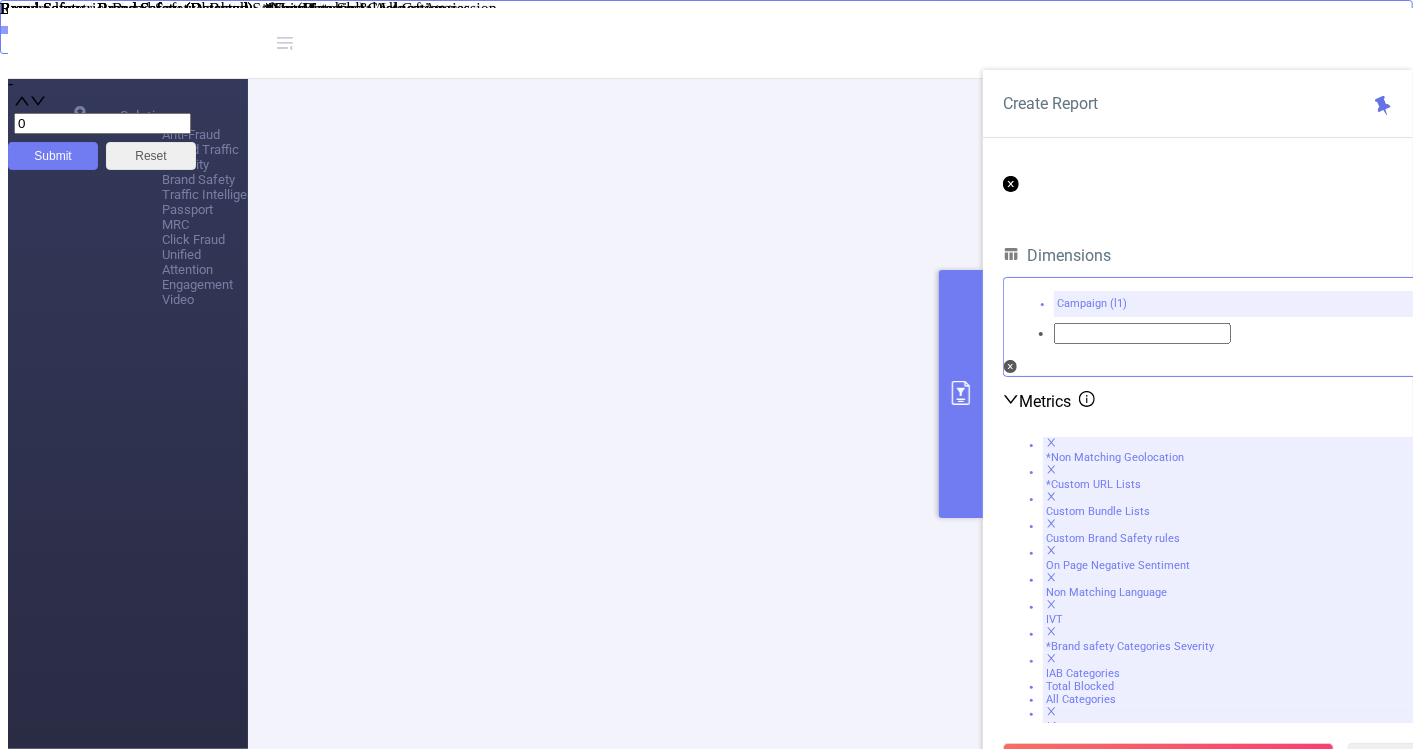 click at bounding box center [1052, 442] 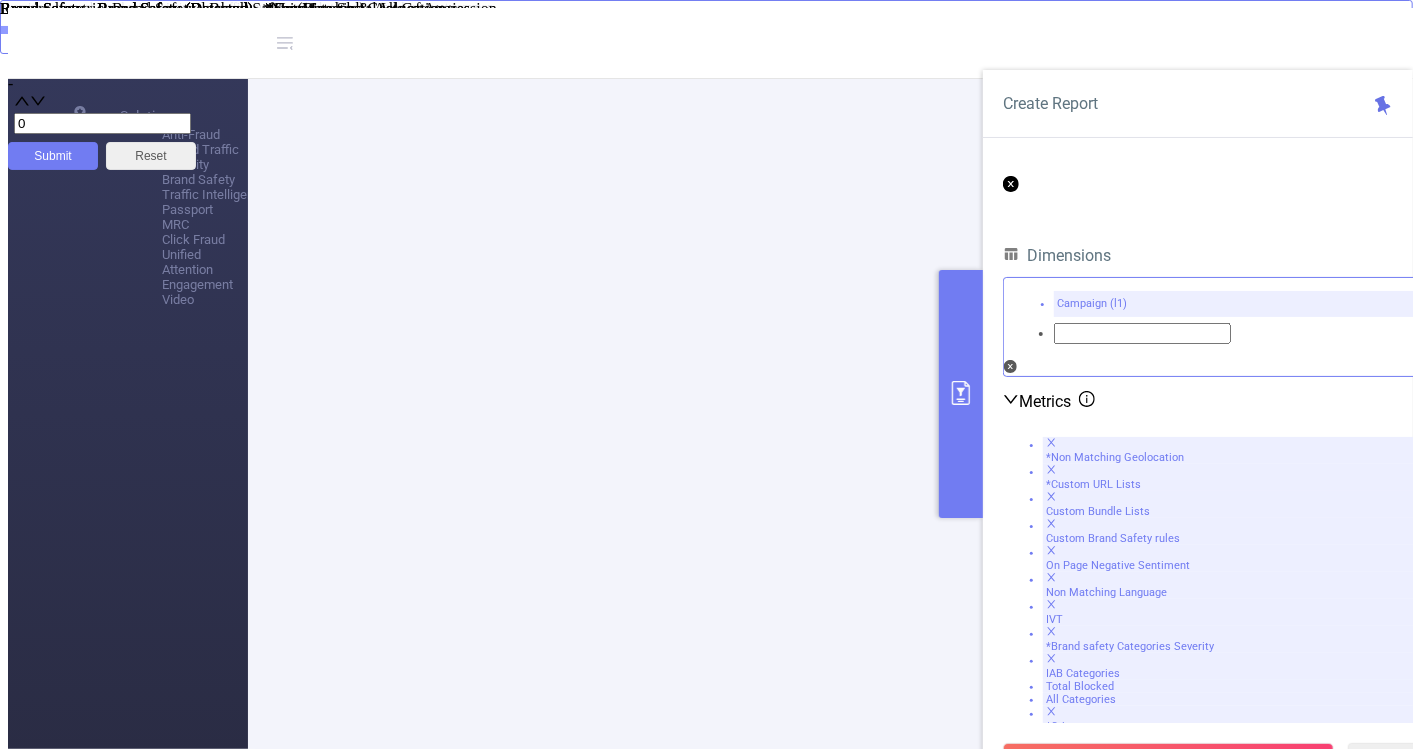 click at bounding box center (1051, 442) 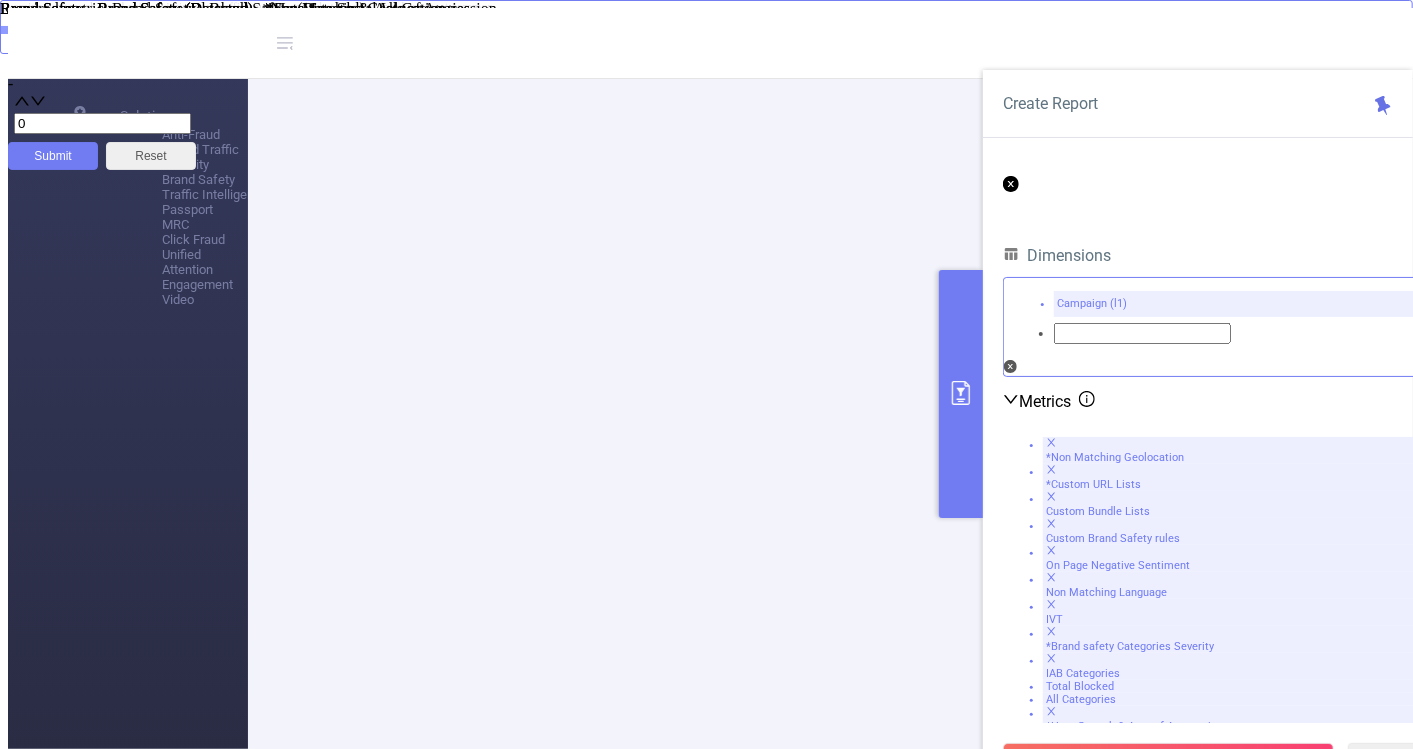 click at bounding box center (1051, 442) 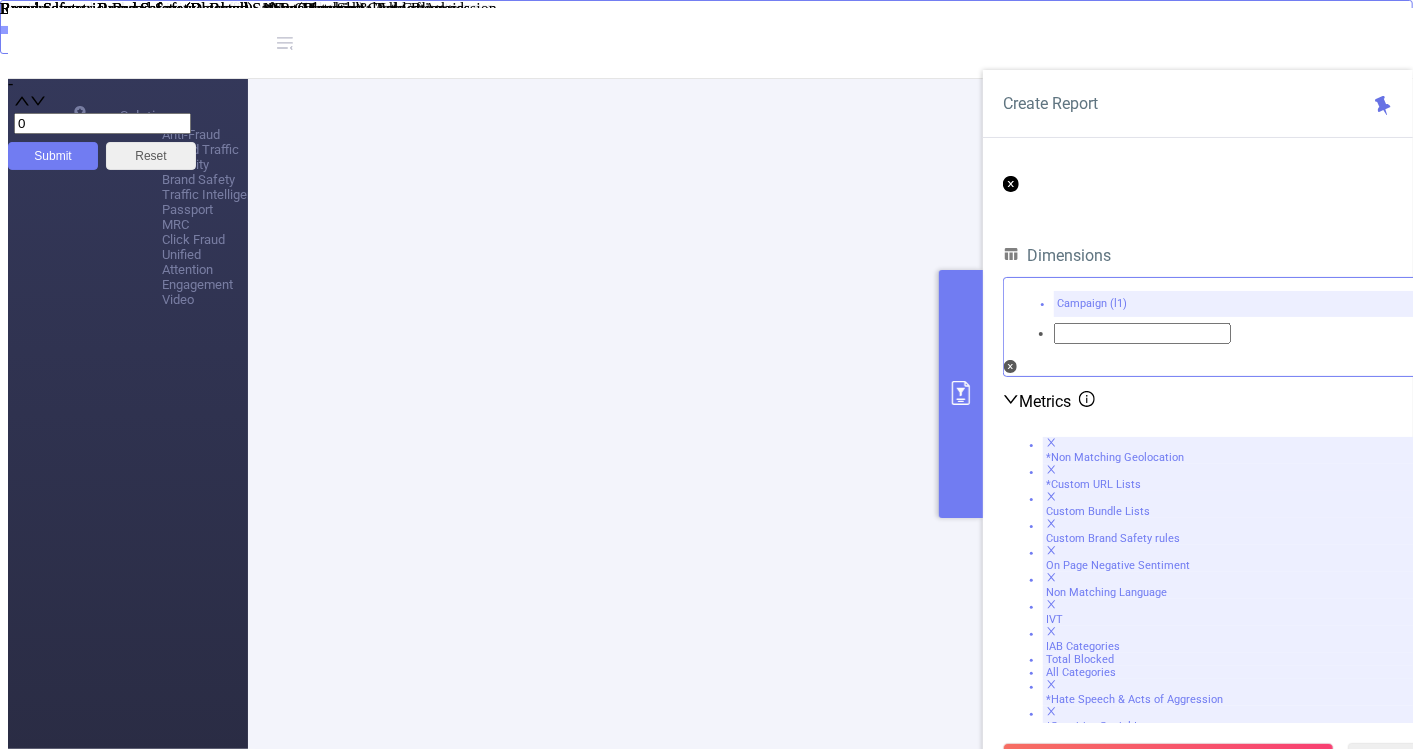 click at bounding box center [1051, 442] 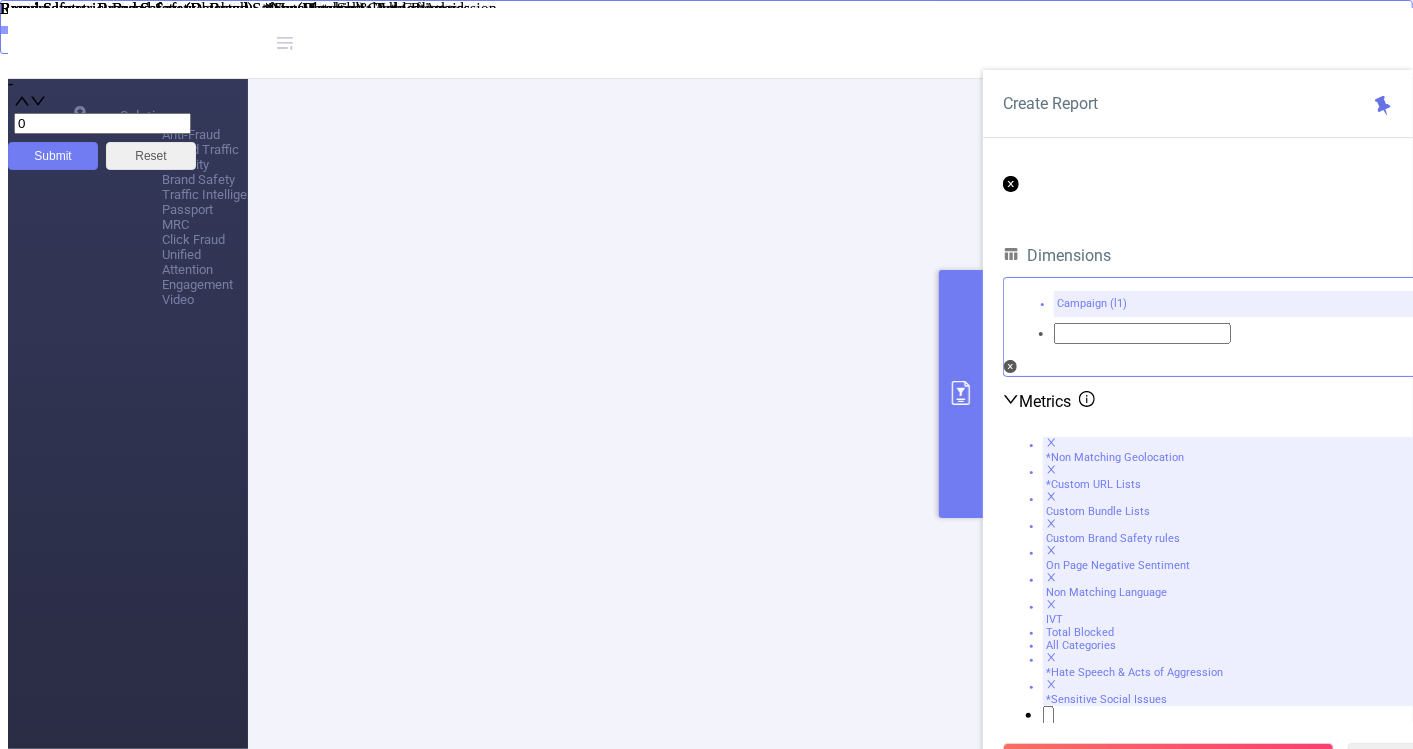 click at bounding box center (1051, 442) 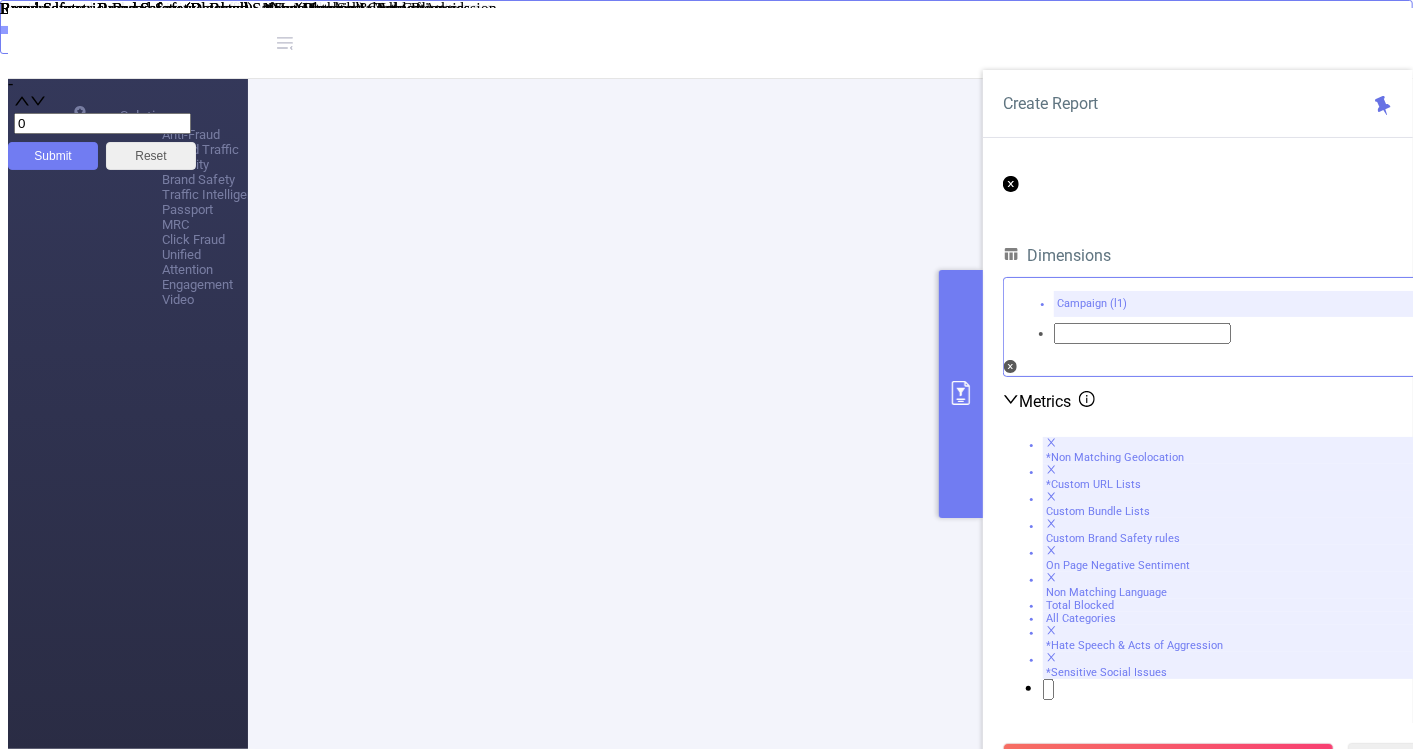 click at bounding box center (1051, 442) 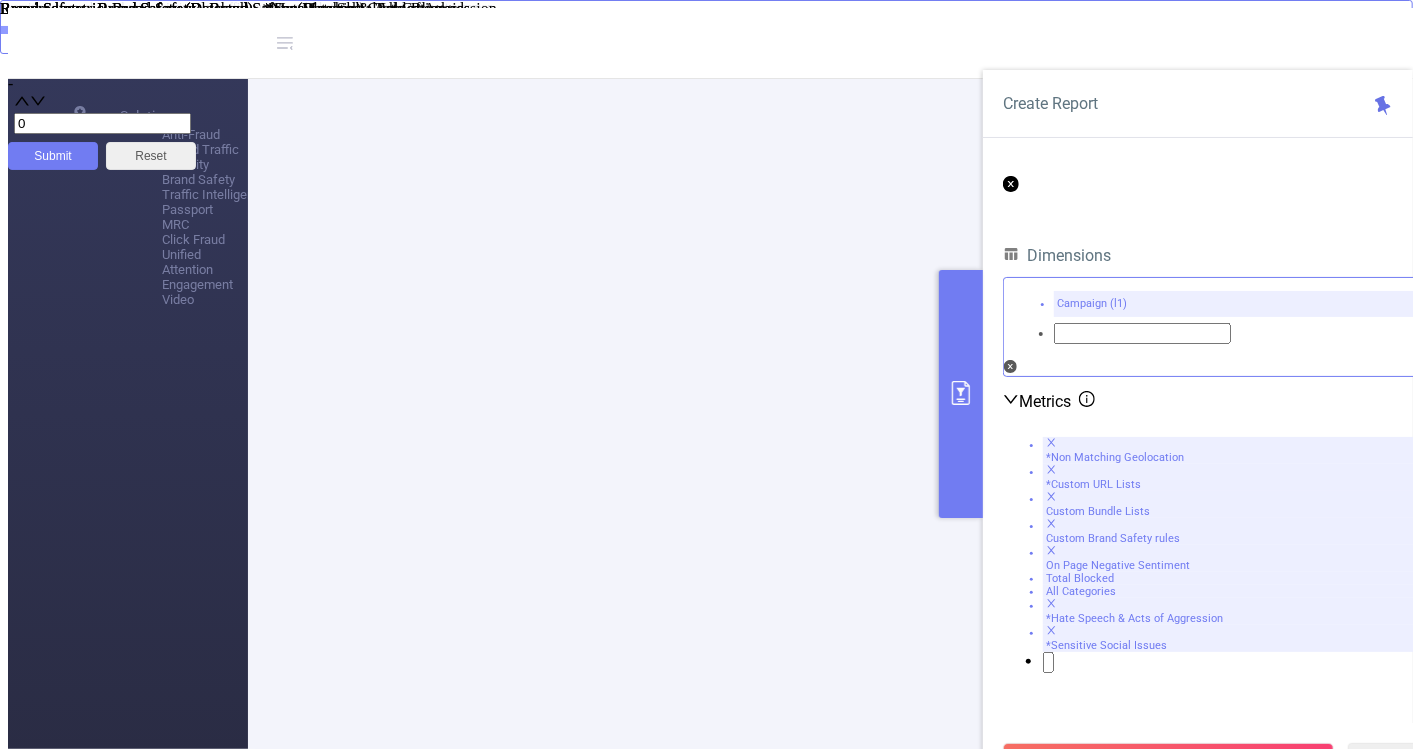 click at bounding box center [1052, 442] 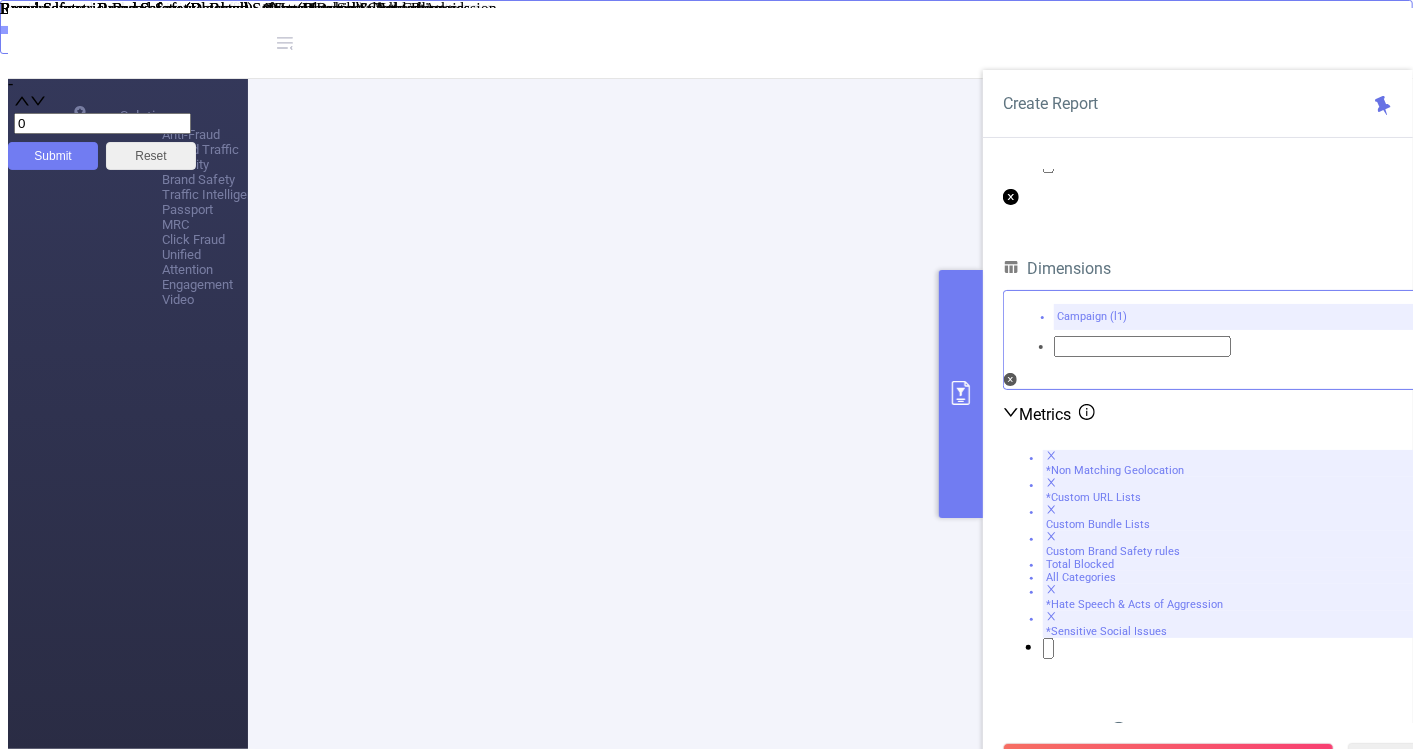 click at bounding box center [1051, 455] 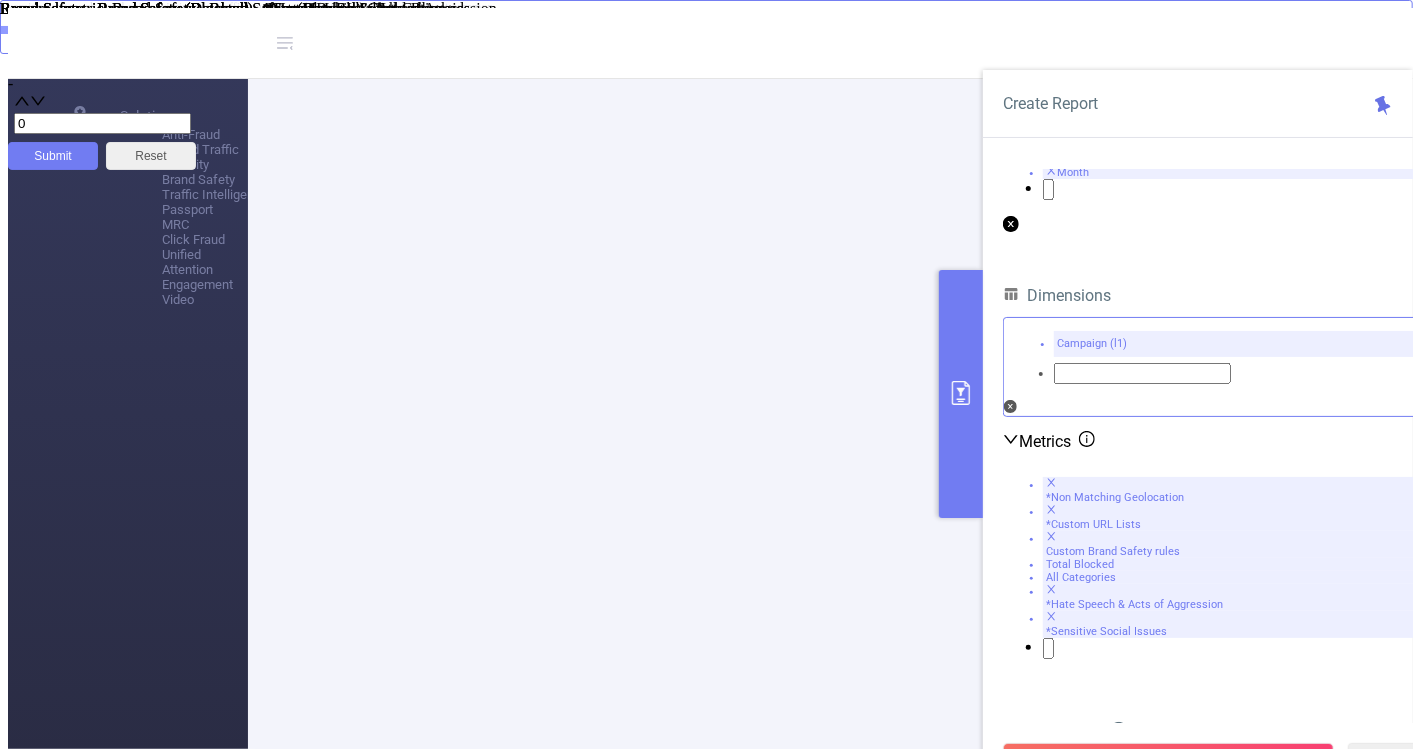 click at bounding box center (1052, 482) 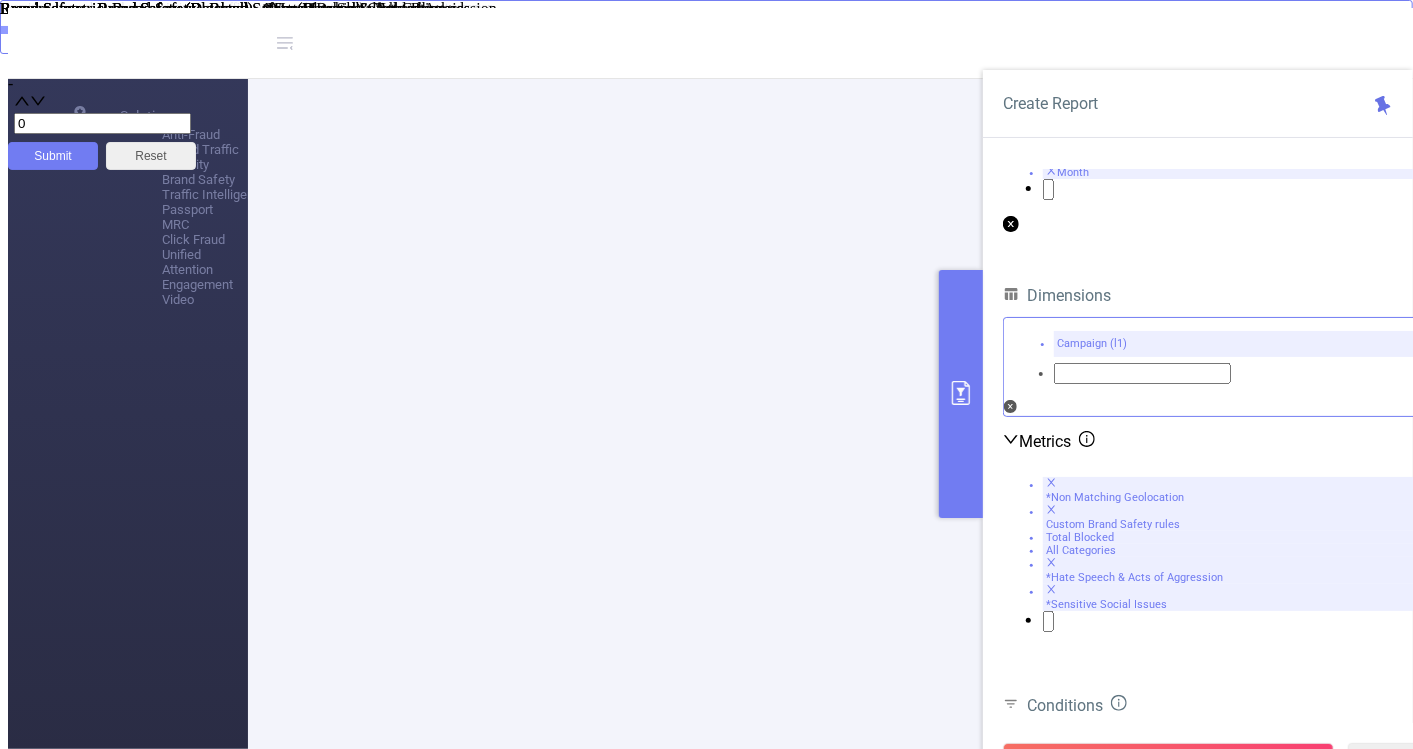 click at bounding box center (1051, 482) 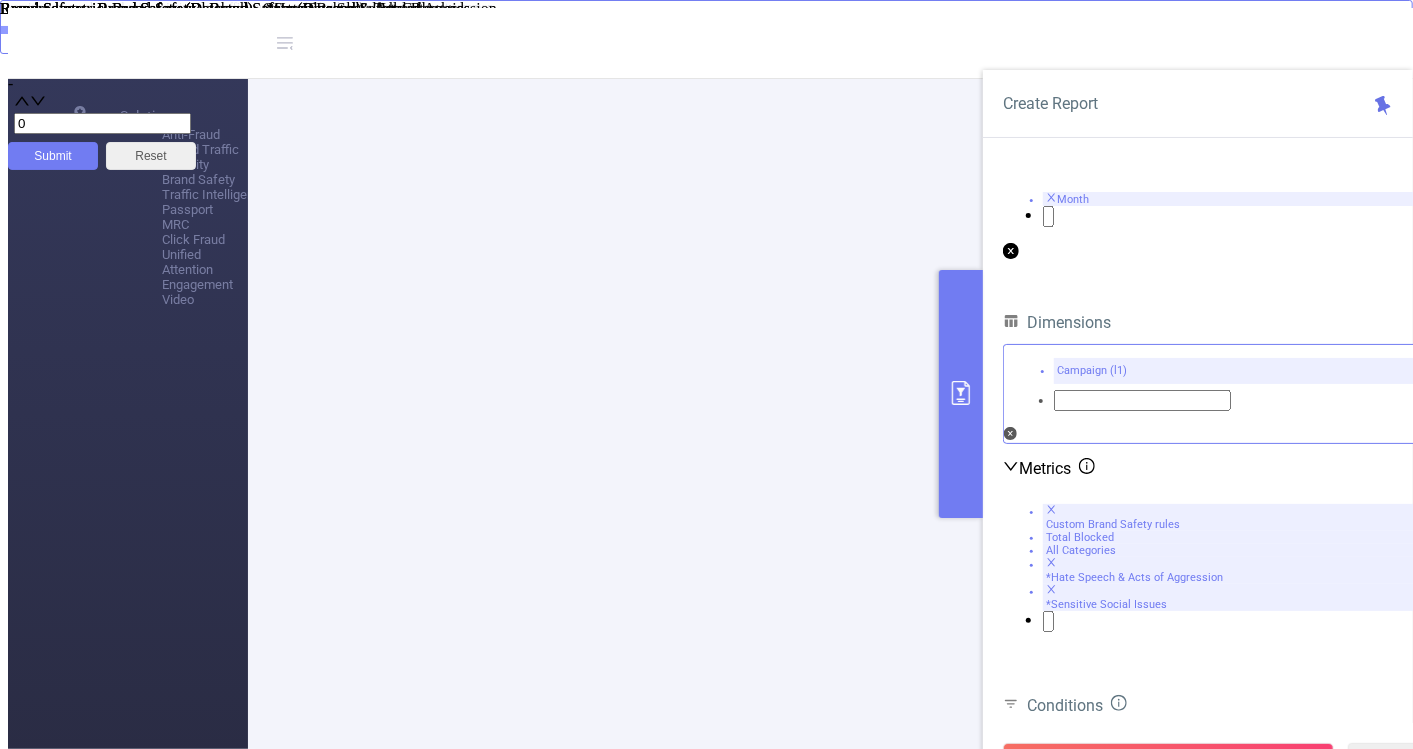 click at bounding box center (1052, 509) 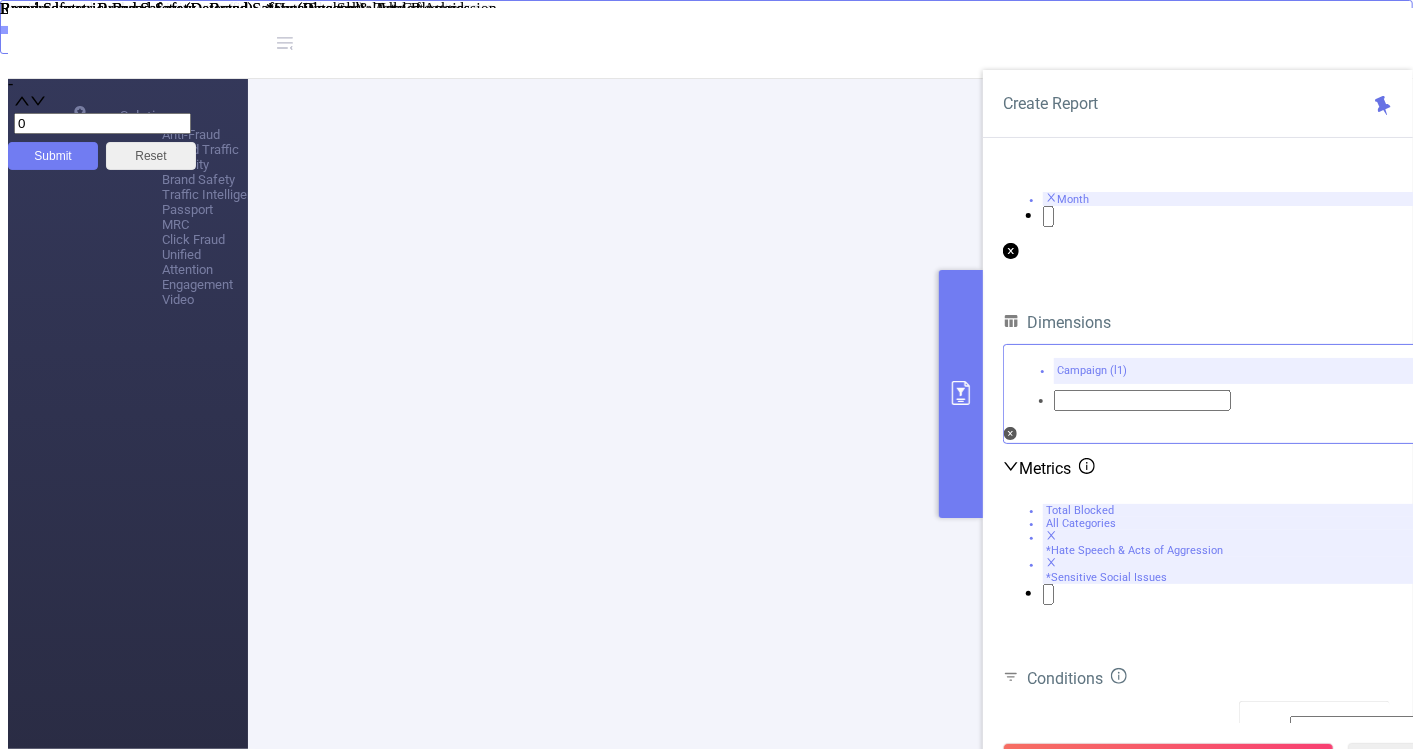 click on "Dimensions Campaign (l1)   Metrics Total Blocked All Categories *Hate Speech & Acts of Aggression *Sensitive Social Issues      Conditions  Campaign (l1) Contains   Add    Filters Total Transactions ≥ Add" at bounding box center (1218, 629) 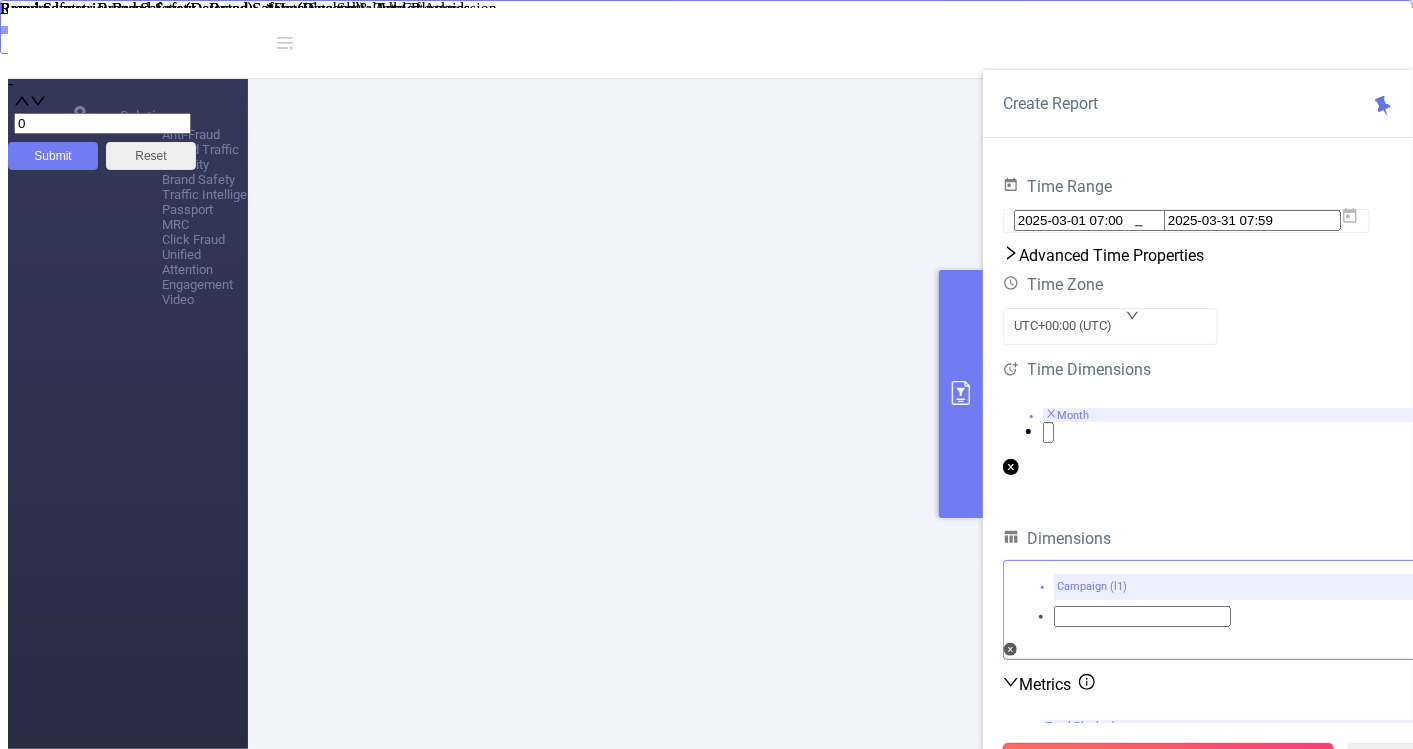 click on "Run Report" at bounding box center (1168, 761) 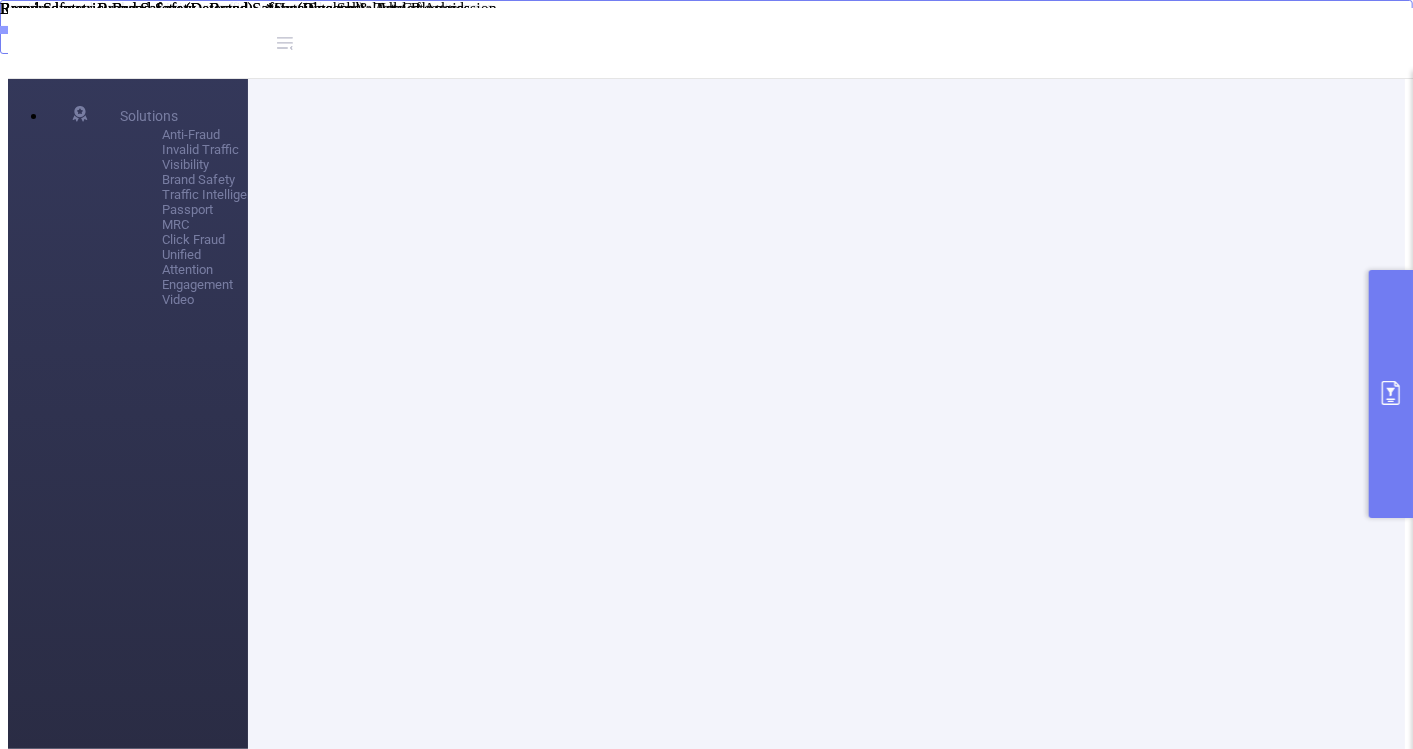 scroll, scrollTop: 344, scrollLeft: 0, axis: vertical 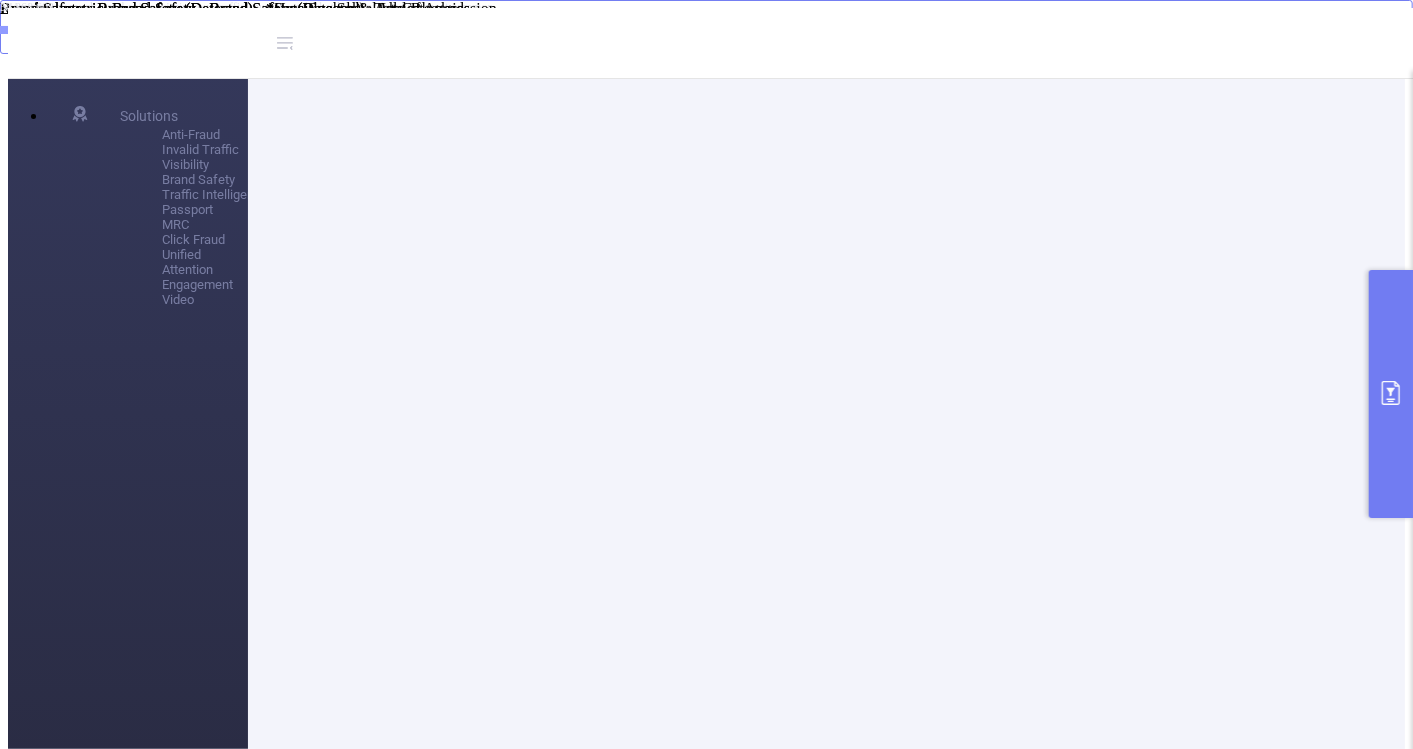 click at bounding box center [1390, 1520] 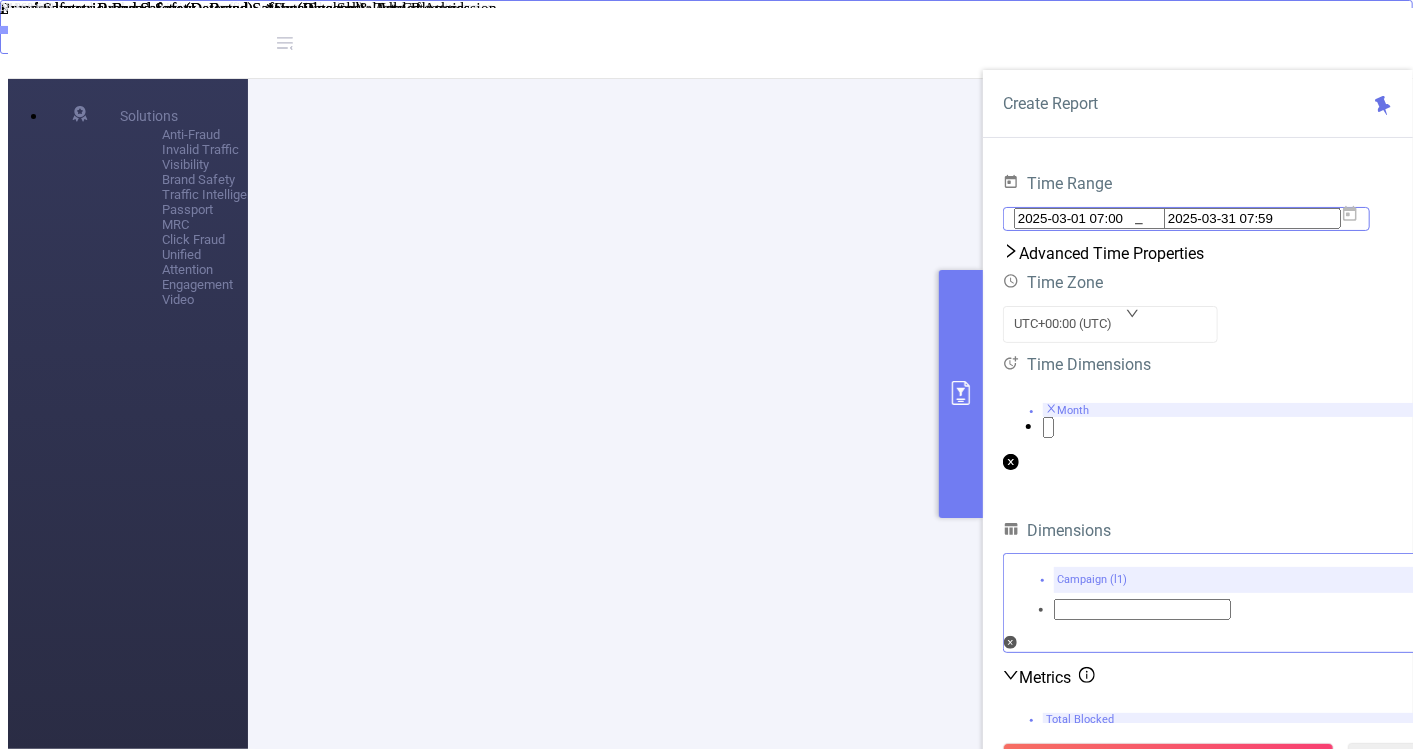 click on "2025-03-01 07:00" at bounding box center (1102, 218) 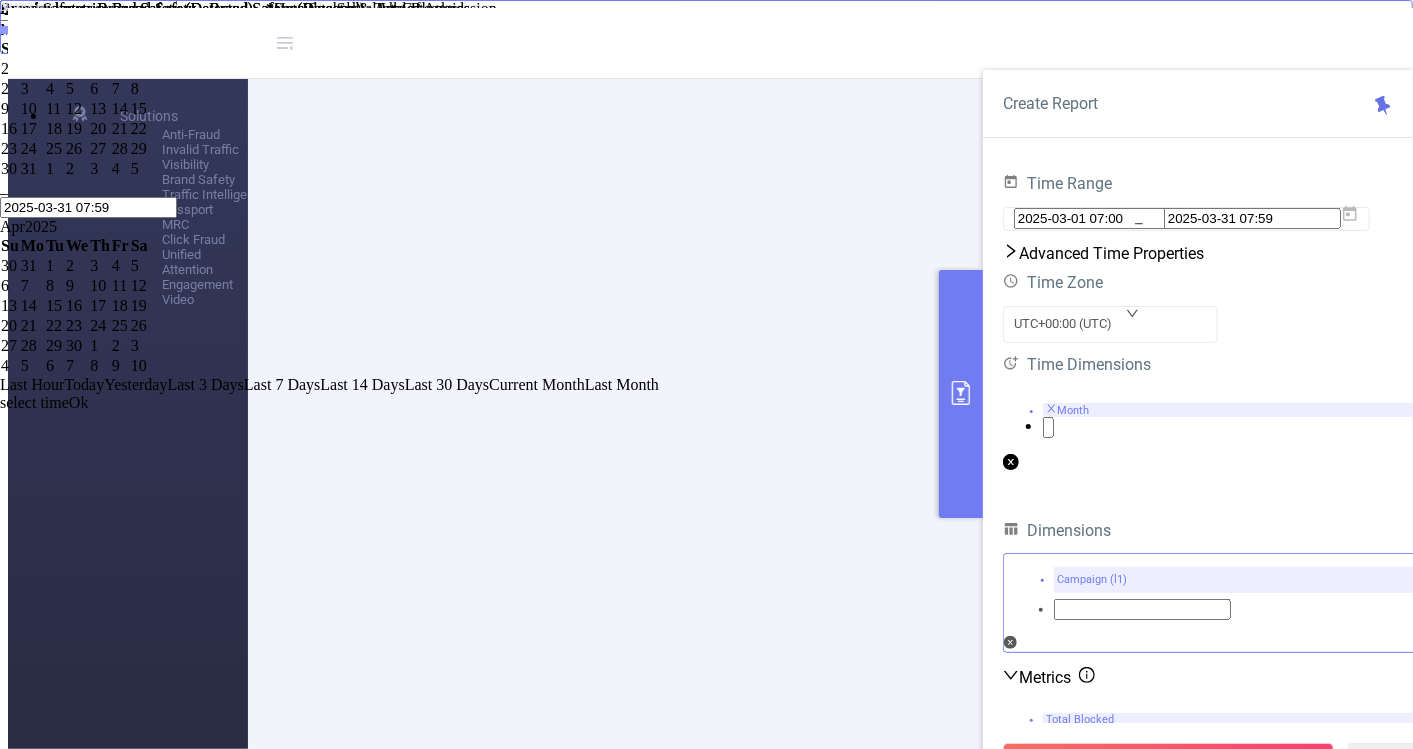 click on "1" at bounding box center (10, 266) 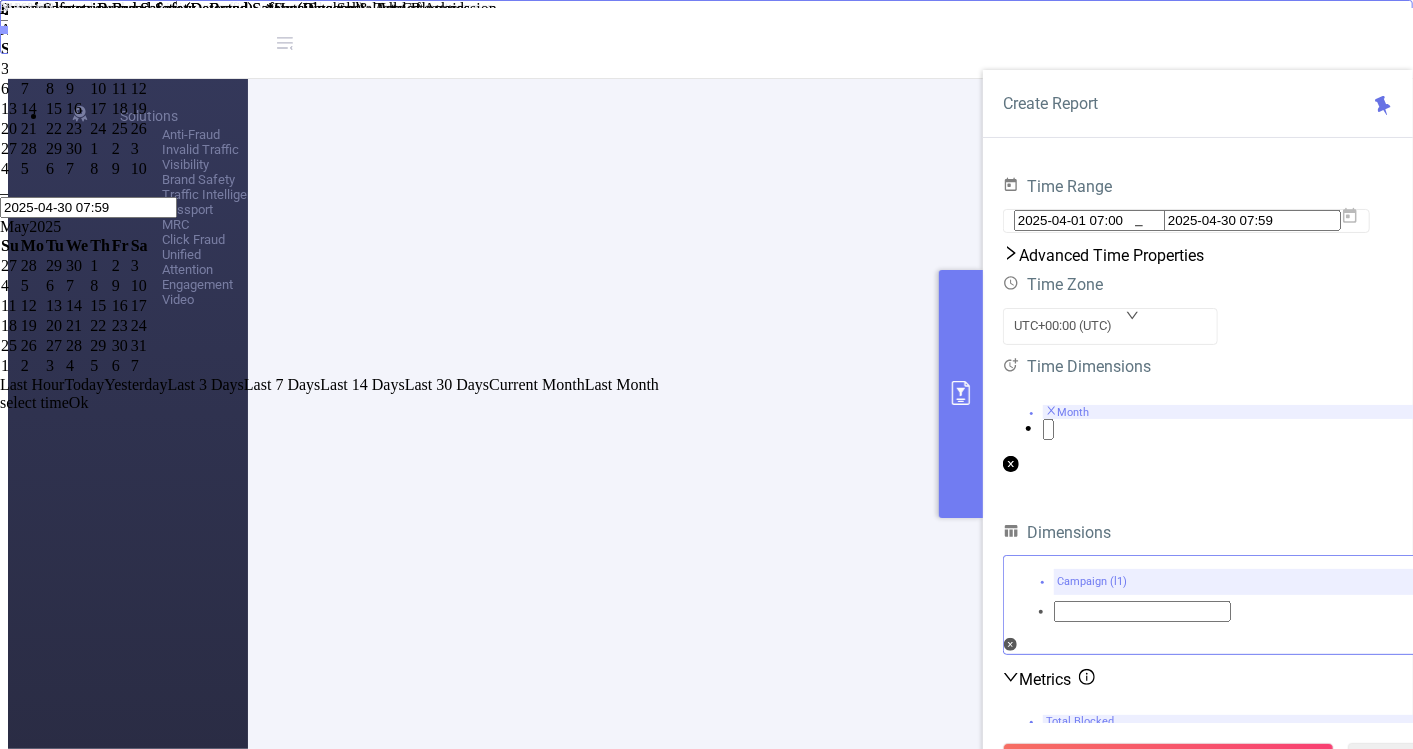 click on "Ok" at bounding box center (79, 402) 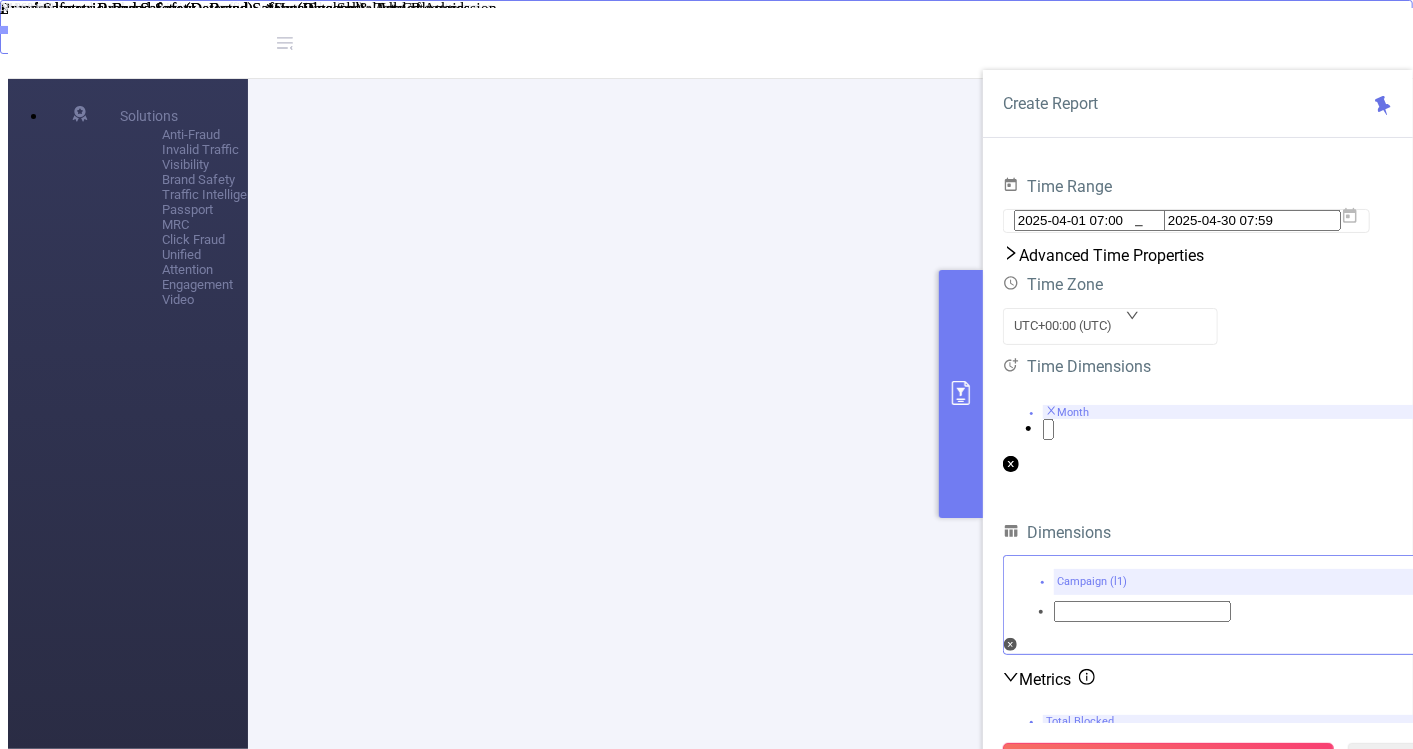 click on "Run Report" at bounding box center (1168, 761) 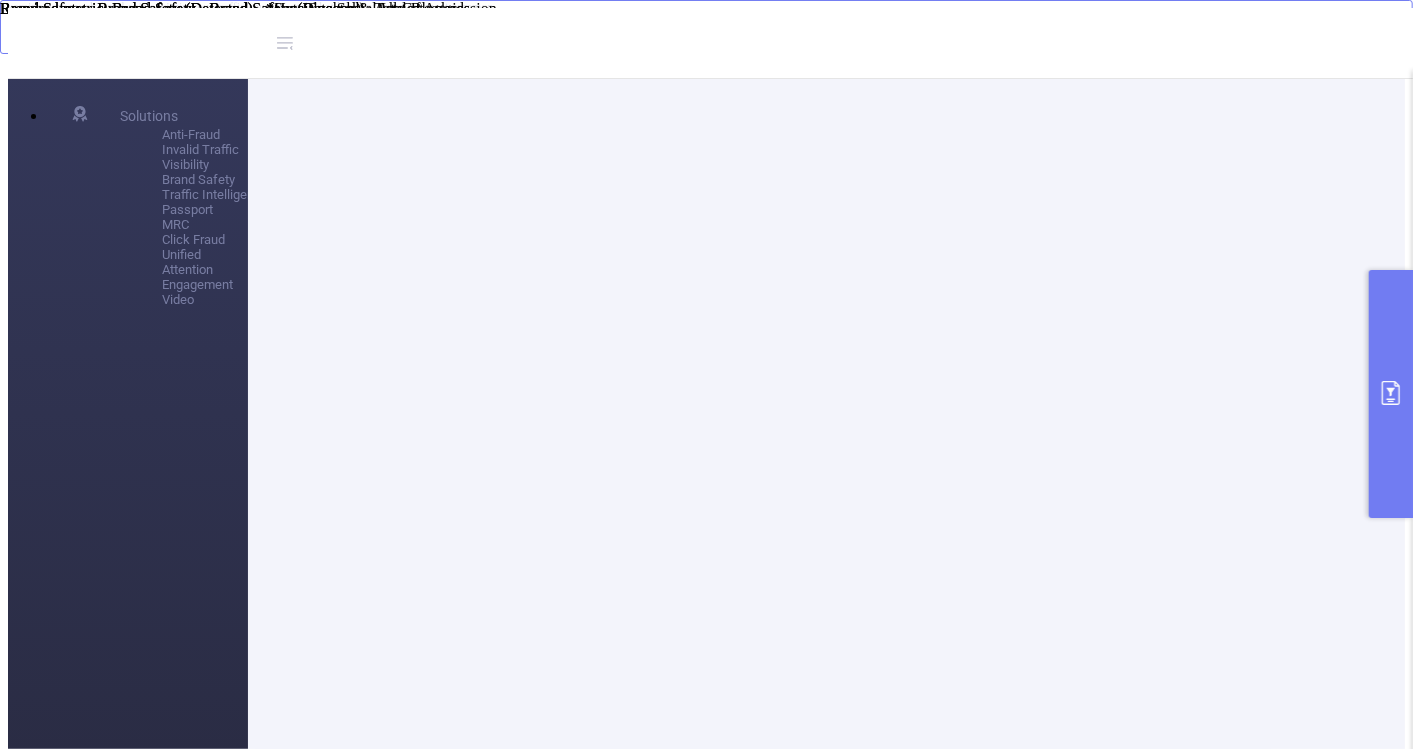 scroll, scrollTop: 257, scrollLeft: 0, axis: vertical 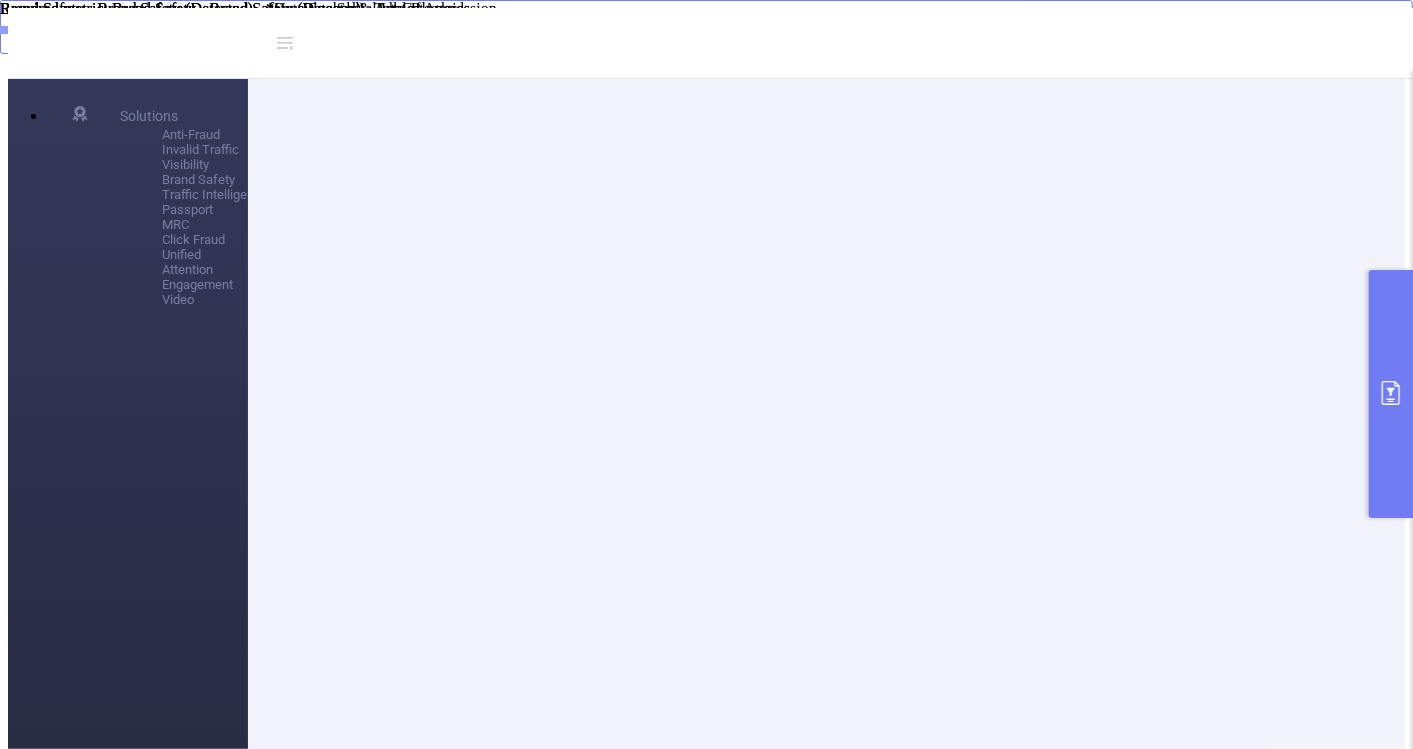 click at bounding box center [1390, 1607] 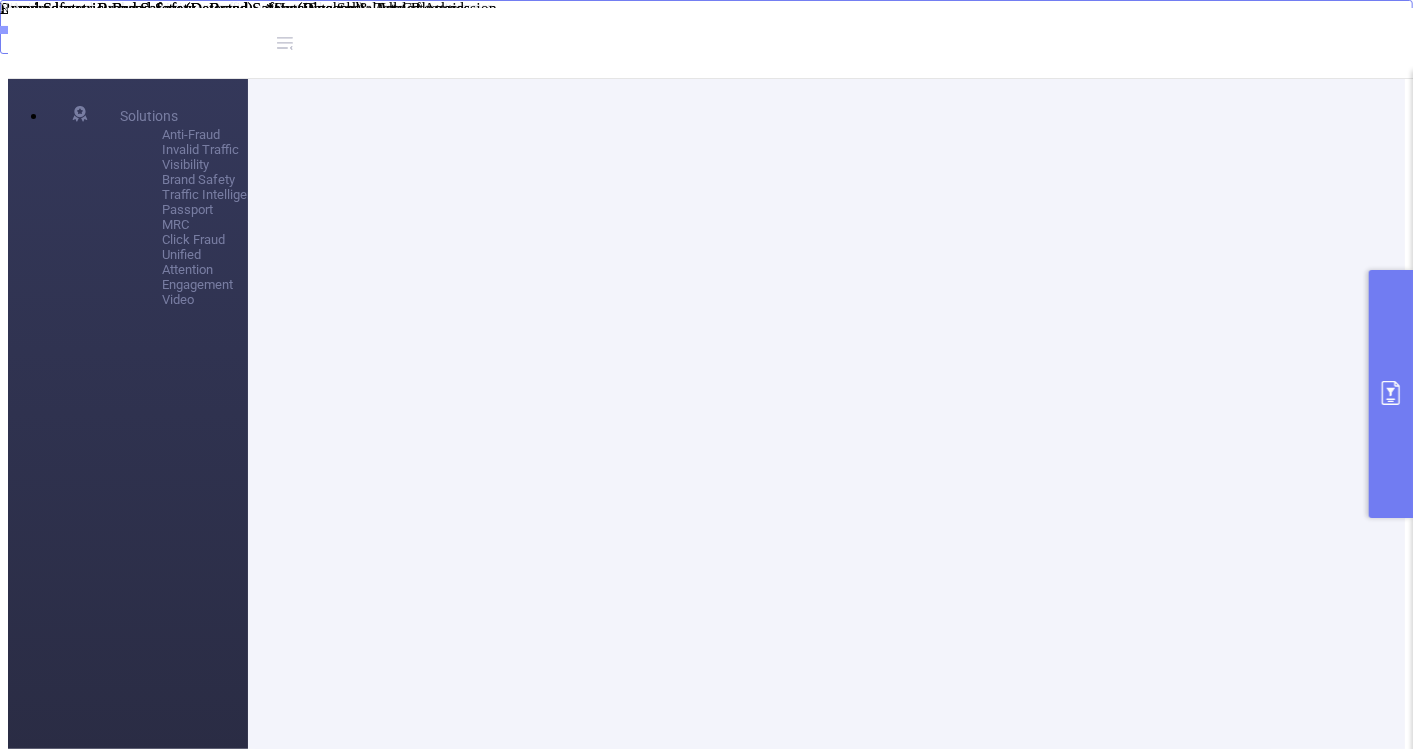 click on "% # Download PDF Month   Campaign   Total Transactions   Brand Safety (Detected) Classified Pre-Blocking Insights Brand Safety (Blocked) All Categories   *Classified   Pre-Blocking Insights   Total Blocked   04 FY24_EG_EMEA_DocumentCloud_Acrobat_Acquisition_Buy_4200324335_P36036 [225040] 1,059,181,145 1.6% 97.8% 0% 4.3% 04 FY24_EG_EMEA_Creative_CCM_Acquisition_Buy_4200323233_P36036 [225038] 909,597,589 1.6% 96.6% 0% 6.2% 04 FY24_EG_EMEA_Creative_EDU_Acquisition_Buy_4200323233_P36036 [225039] 722,085,657 0.71% 98.7% 0% 1.9% 04 FY25_EG_EMEA_Creative_CCM_Acquisition_Buy_4200323233_P36036 [251912] 710,557,838 1.2% 96.5% 0% 4.3% 04 FY25_EG_EMEA_Creative_CCM_Acquisition_Buy_4200323233_P36036_Test [268636] 248,099,879 1.1% 97.4% 0% 5.1% 04 FY25_Q2_EMEA_Creative_AdobeExpress_Awareness_Discover_0036-CP2VSWX-CP2VSH9_P36279_NA [269870] 92,153,564 0.89% 97.9% 0% 0.11% 04 FY25_EG_EMEA_DocumentCloud_AcrobatsGotIt_Awareness_Discover_MEA034-CP2R6GM_P34208_NA [259975] 80,674,992 1.8% 97.5% 0% 2.4% 04 76,870,545 0.75% 1" at bounding box center (707, 2028) 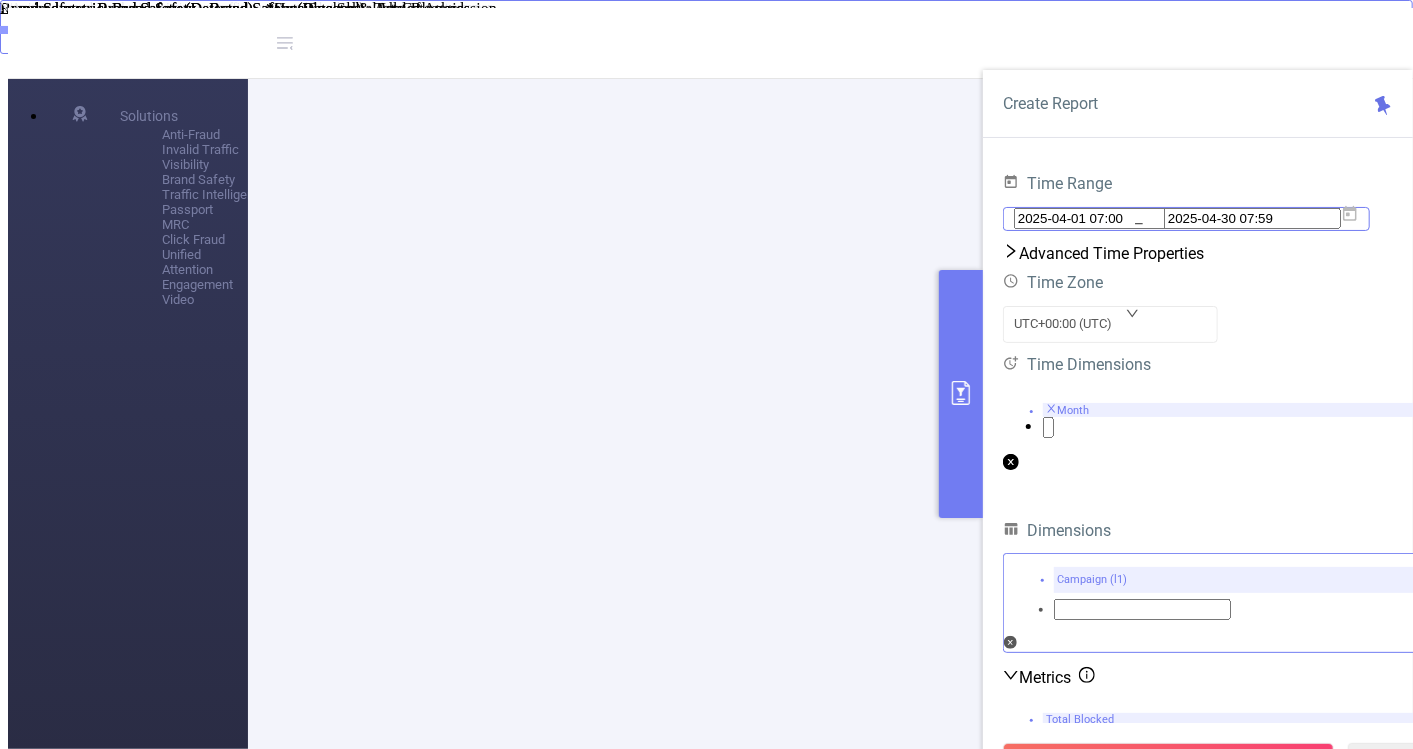 click on "2025-04-01 07:00" at bounding box center [1102, 218] 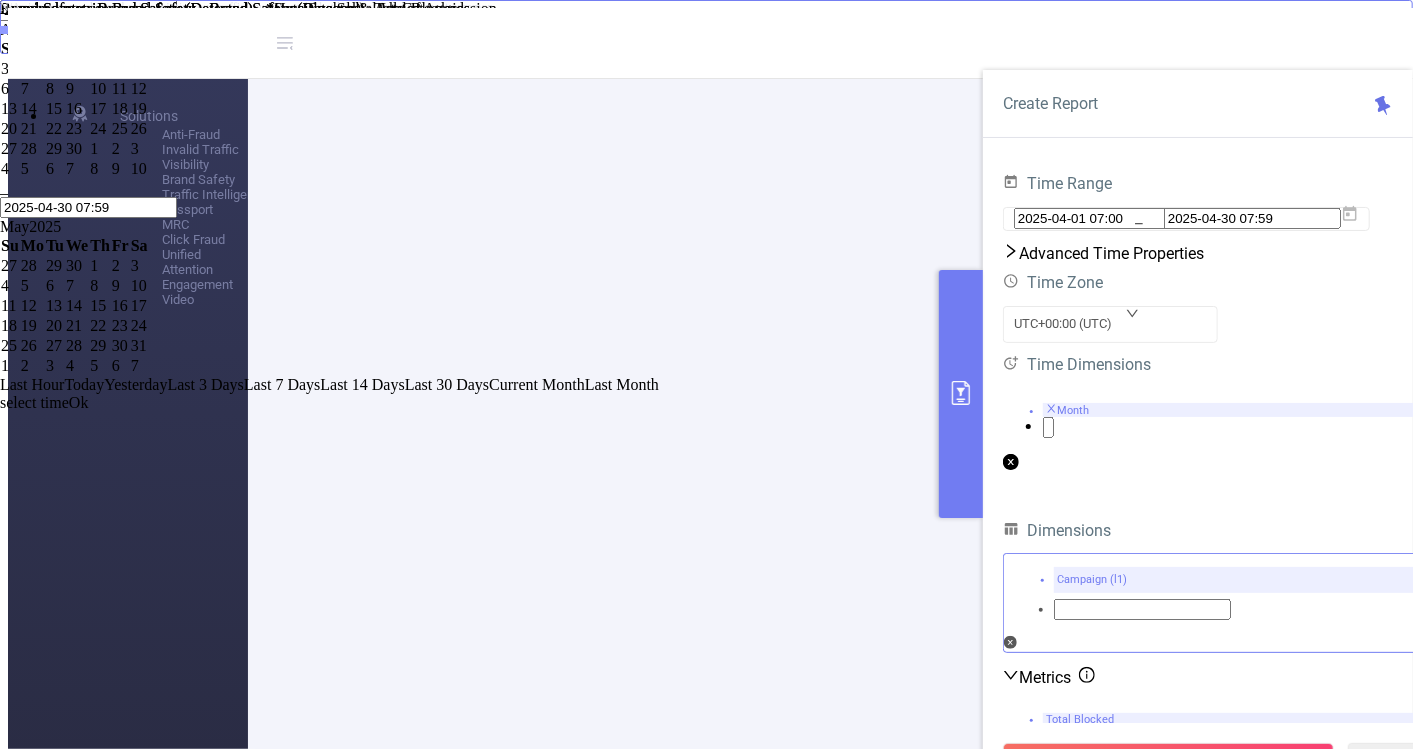 click on "1" at bounding box center (10, 266) 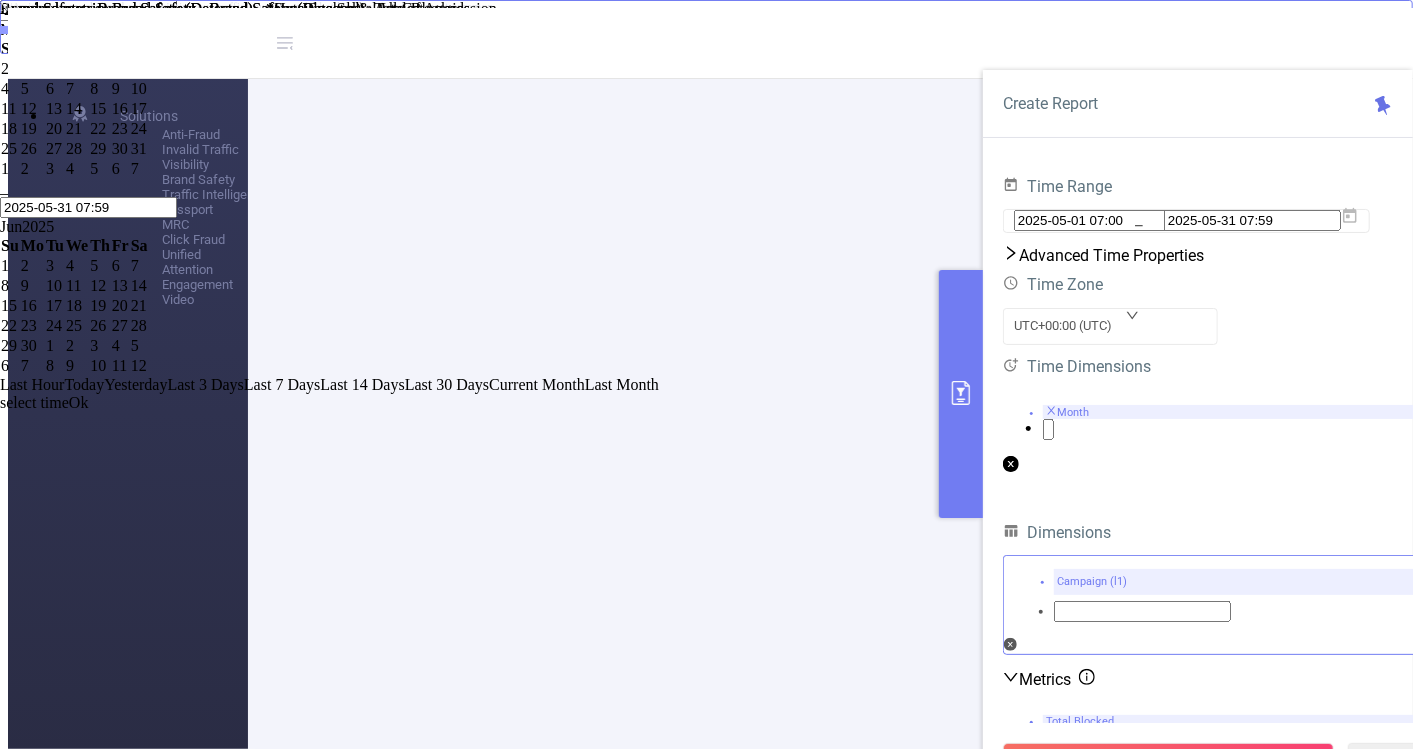 click on "Ok" at bounding box center [79, 402] 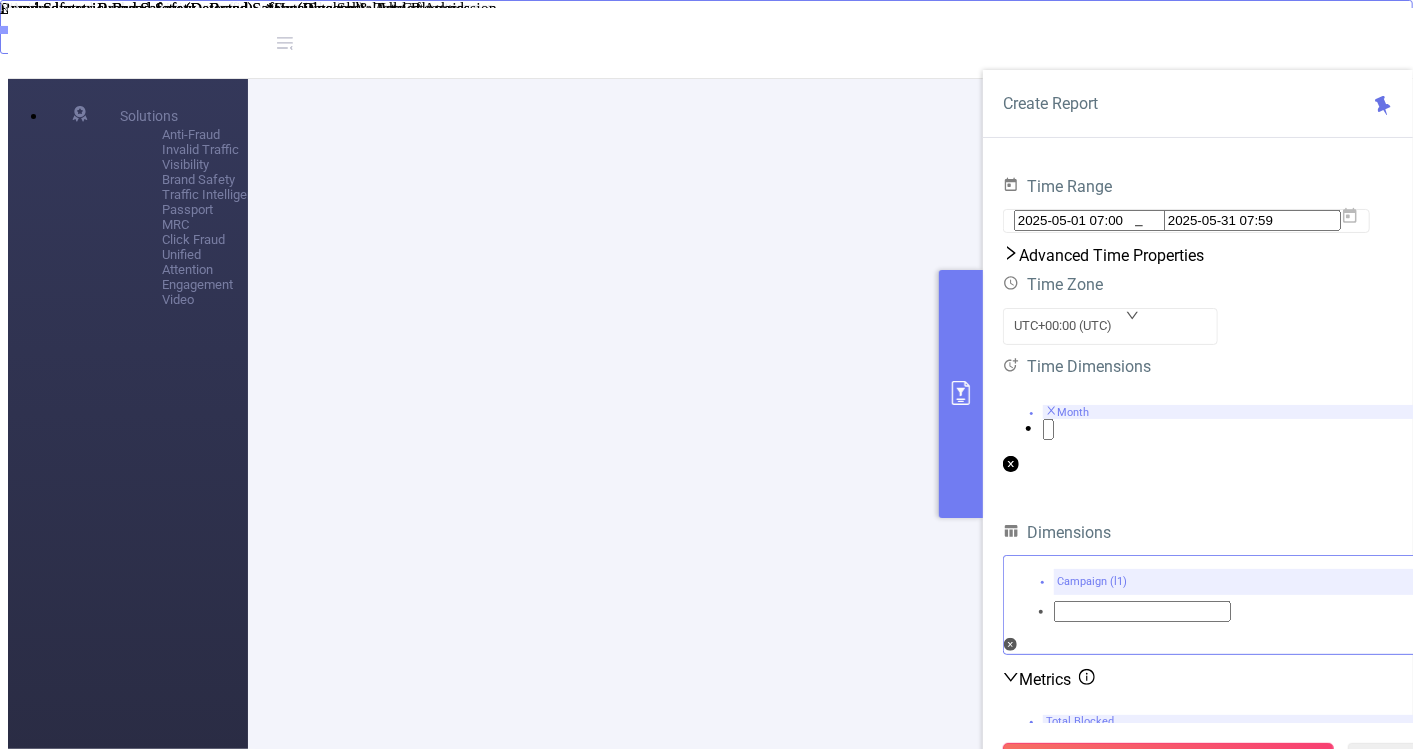 click on "Run Report" at bounding box center [1168, 761] 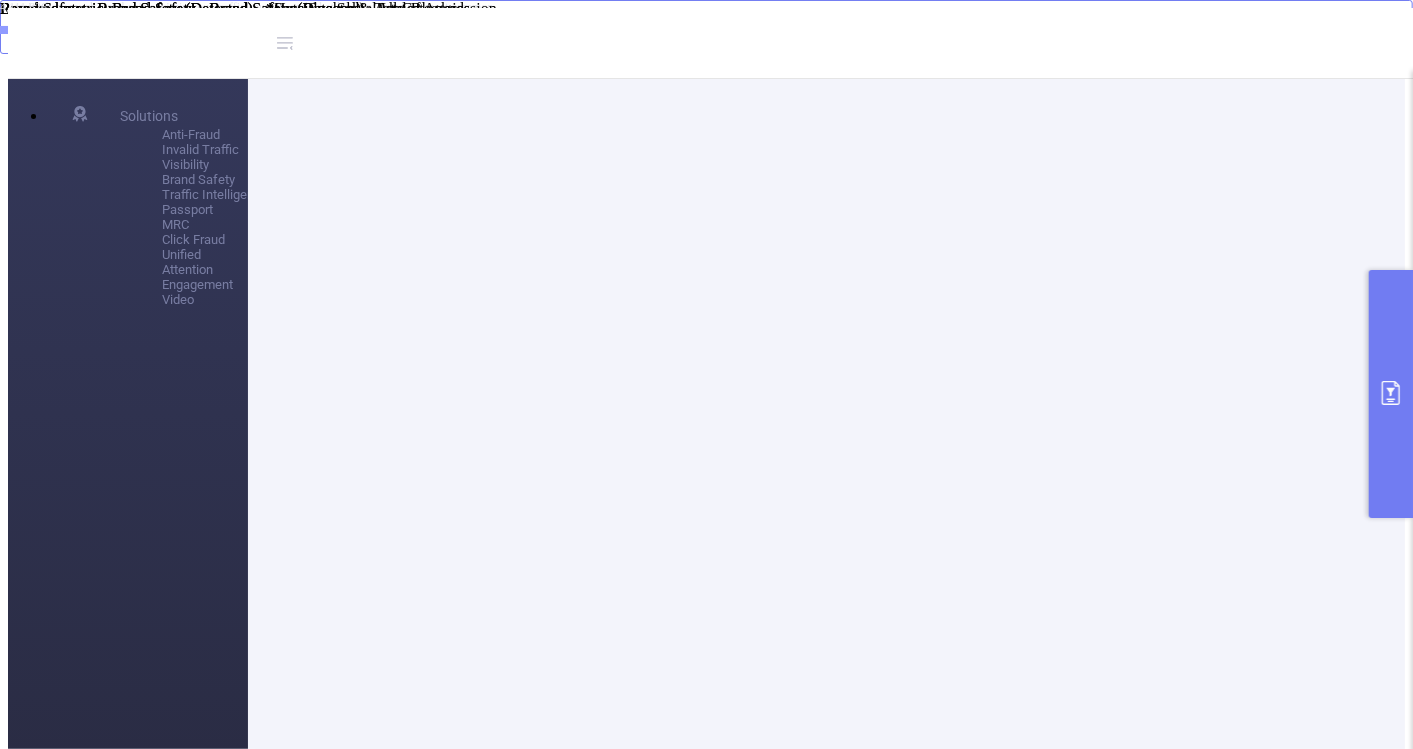 click at bounding box center (1373, 1607) 